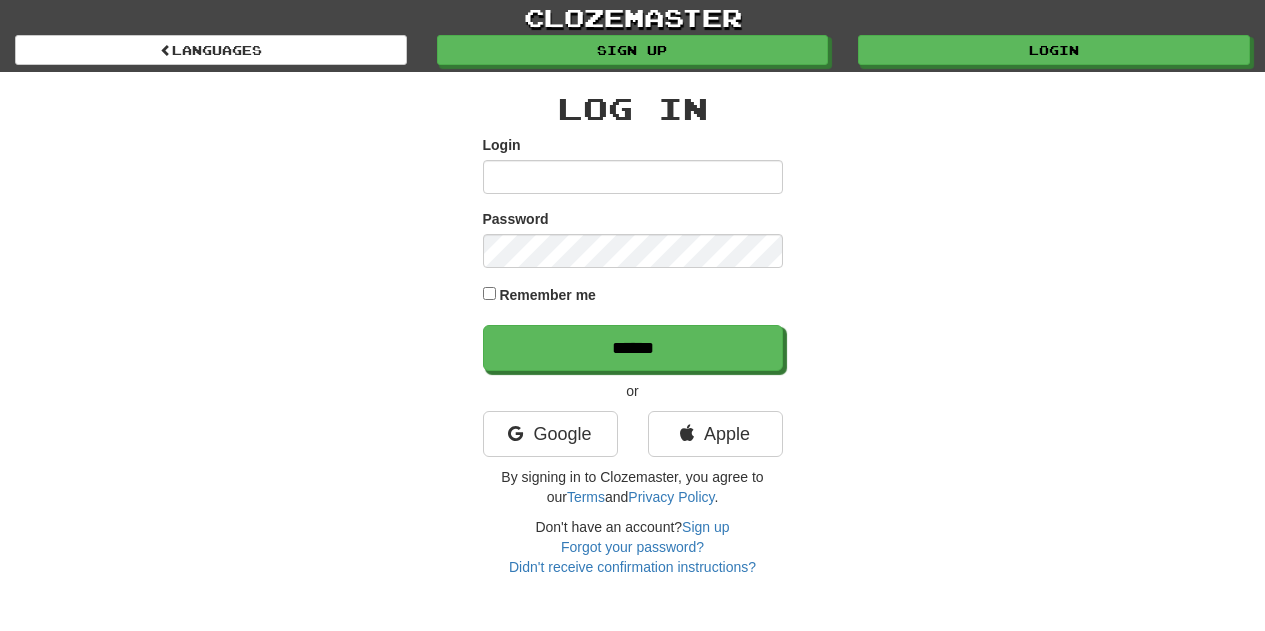 scroll, scrollTop: 0, scrollLeft: 0, axis: both 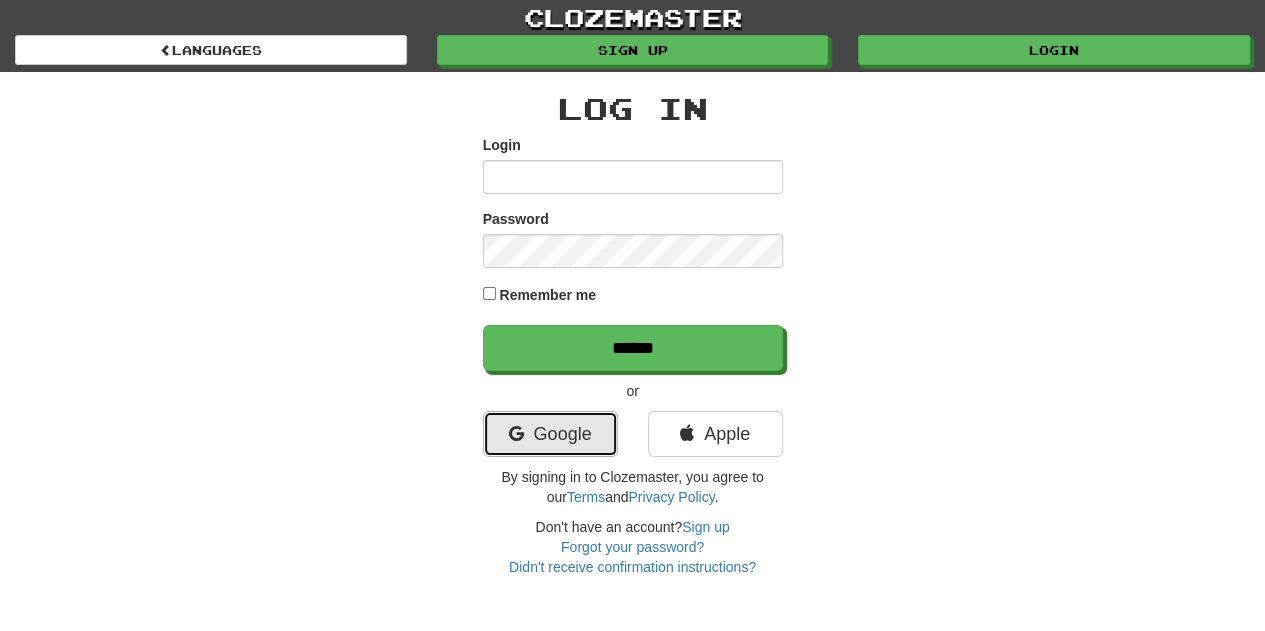 click on "Google" at bounding box center (550, 434) 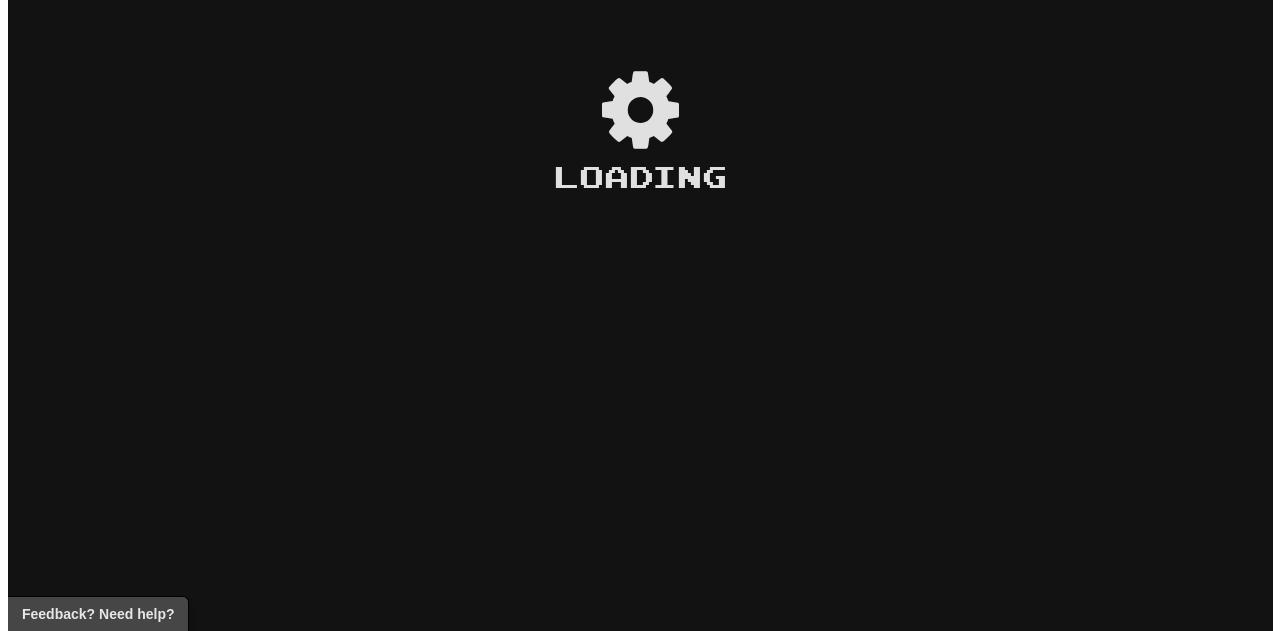 scroll, scrollTop: 0, scrollLeft: 0, axis: both 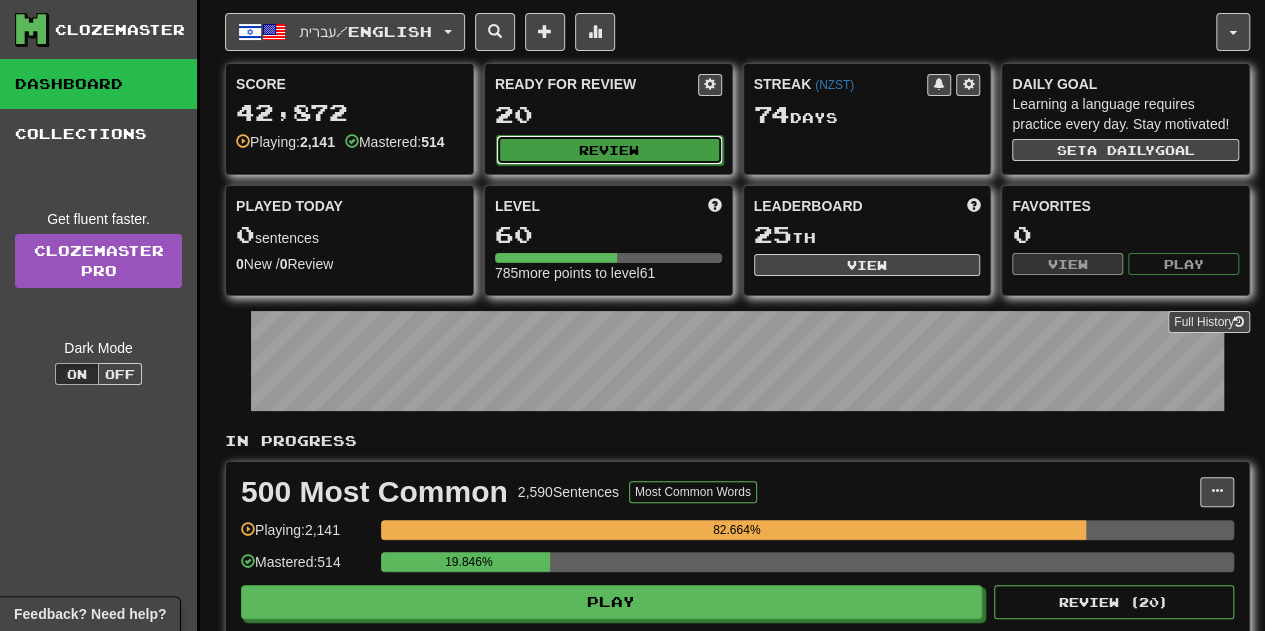click on "Review" at bounding box center (609, 150) 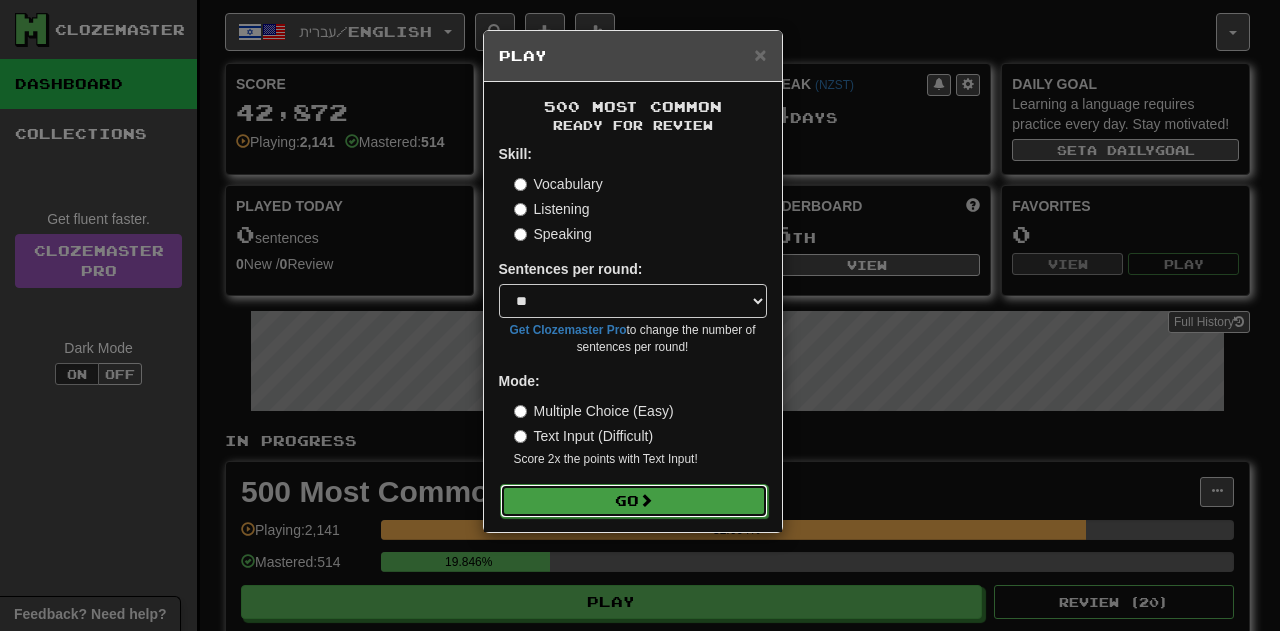 click at bounding box center (646, 500) 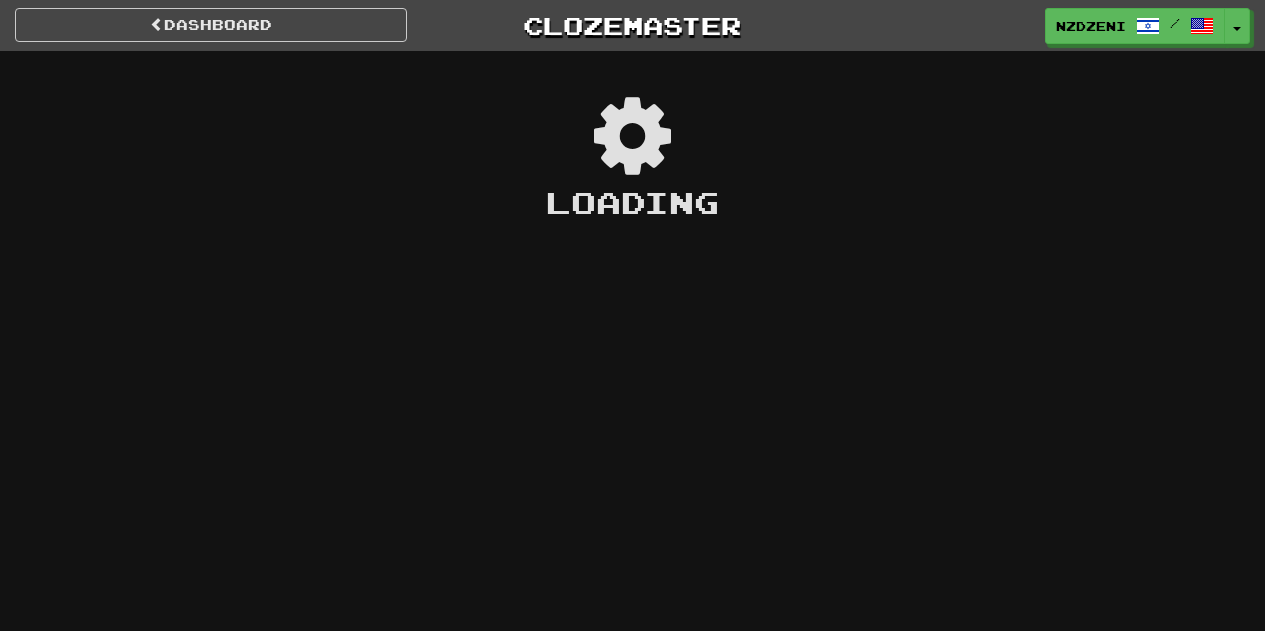 scroll, scrollTop: 0, scrollLeft: 0, axis: both 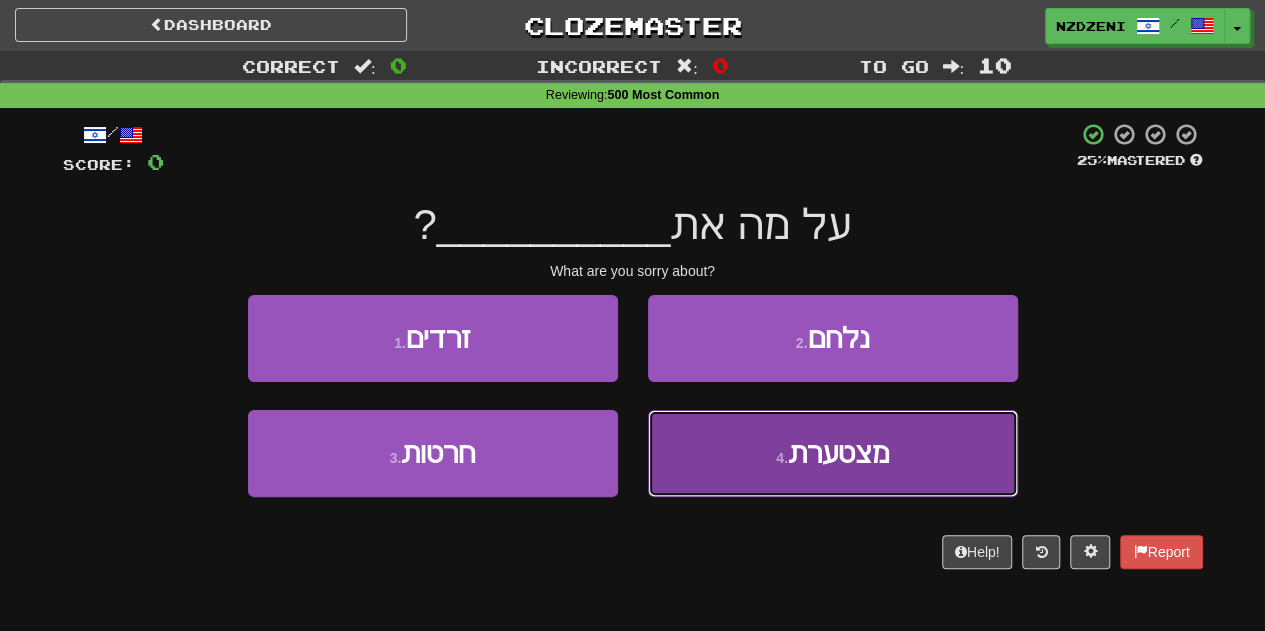 click on "מצטערת" at bounding box center (838, 453) 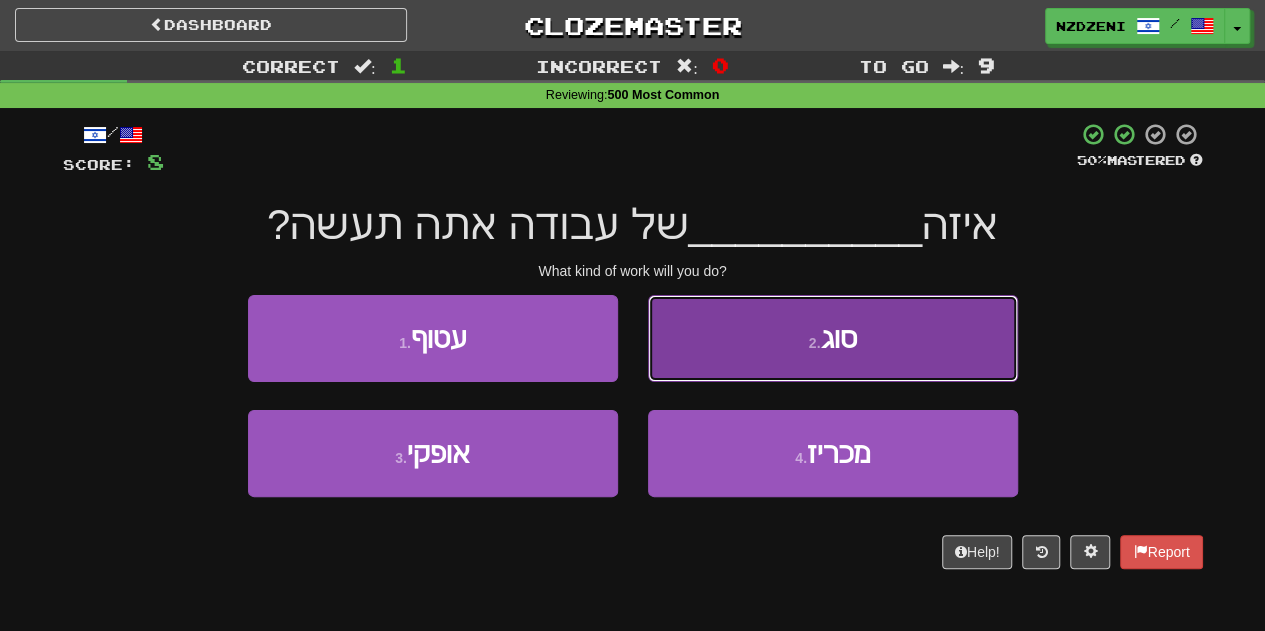 click on "2 .  סוג" at bounding box center (833, 338) 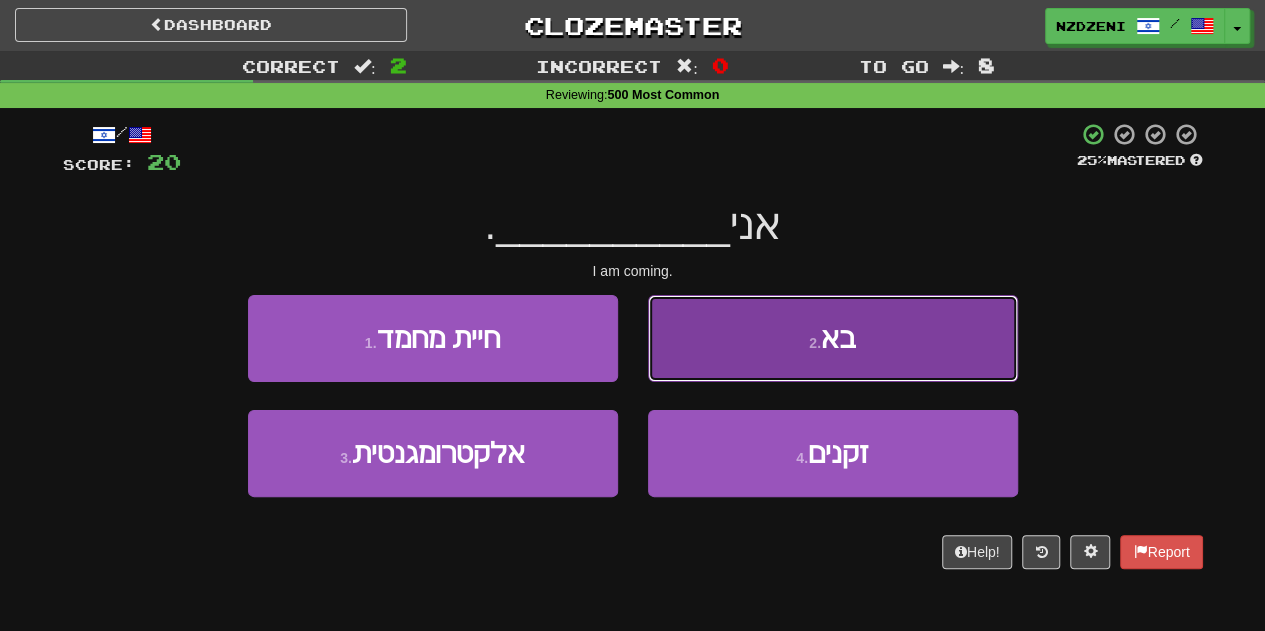 click on "2 .  בא" at bounding box center [833, 338] 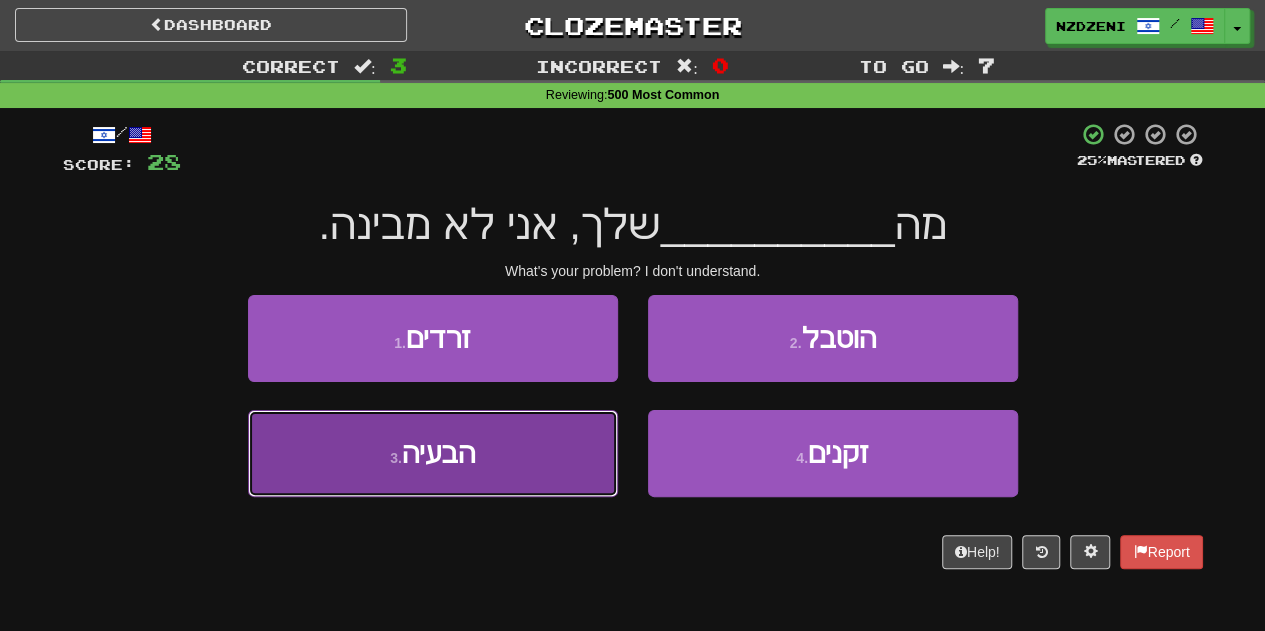click on "3 .  הבעיה" at bounding box center [433, 453] 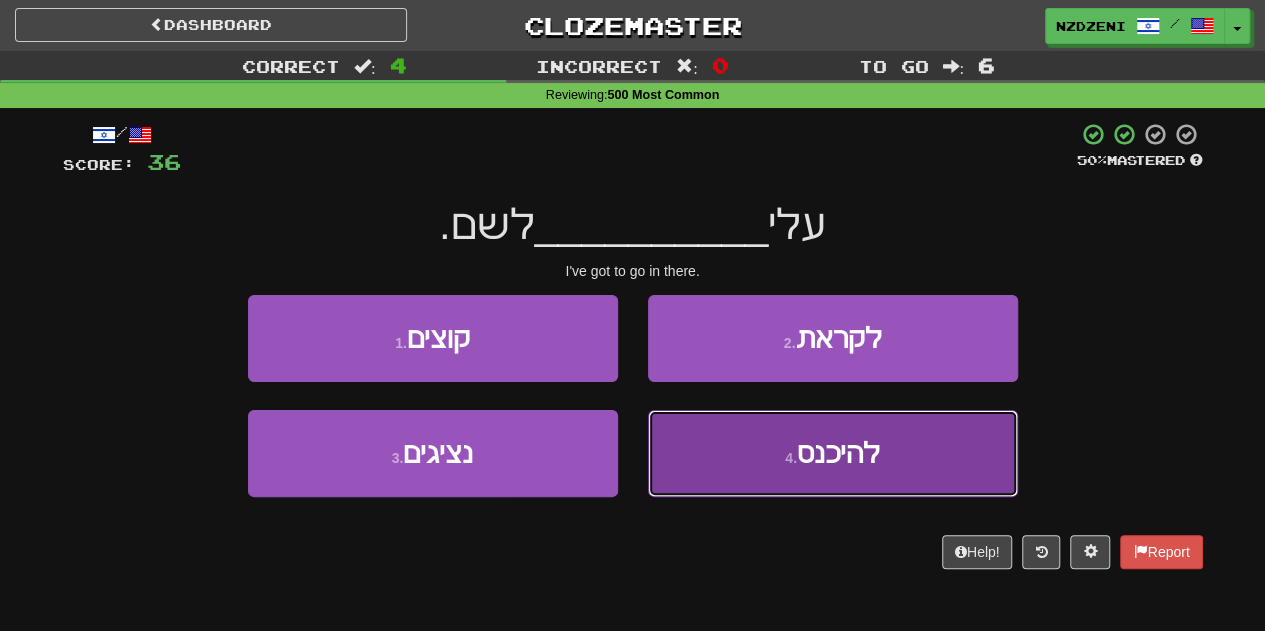 click on "4 ." at bounding box center [791, 458] 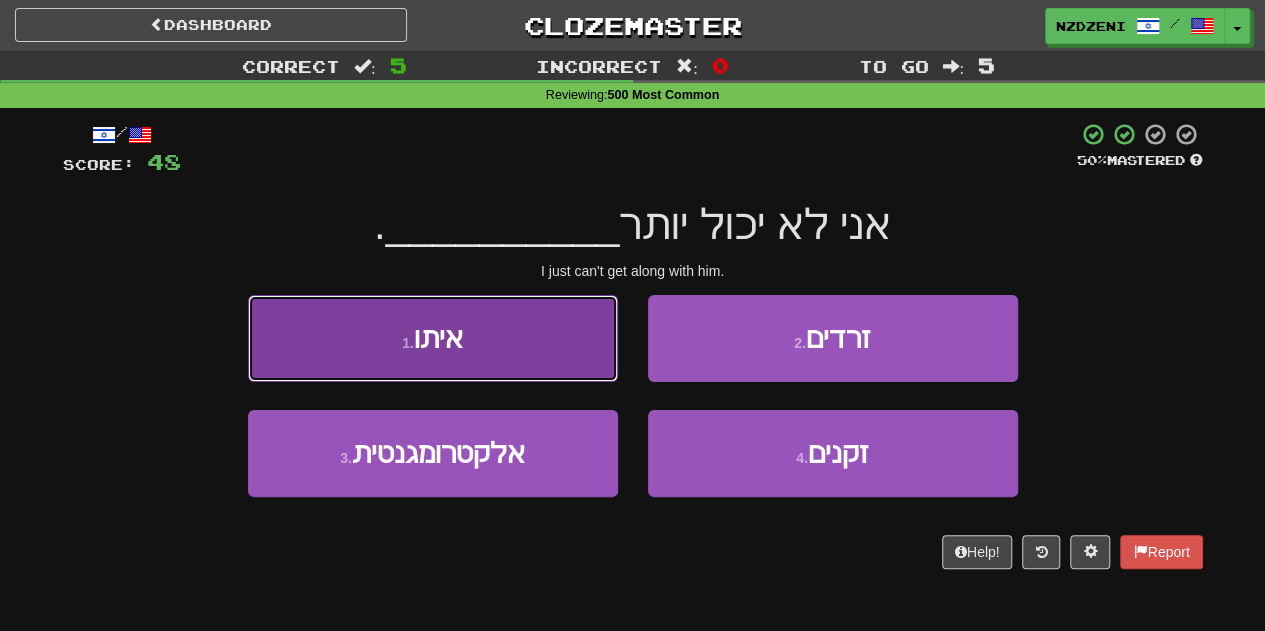 click on "1 .  איתו" at bounding box center (433, 338) 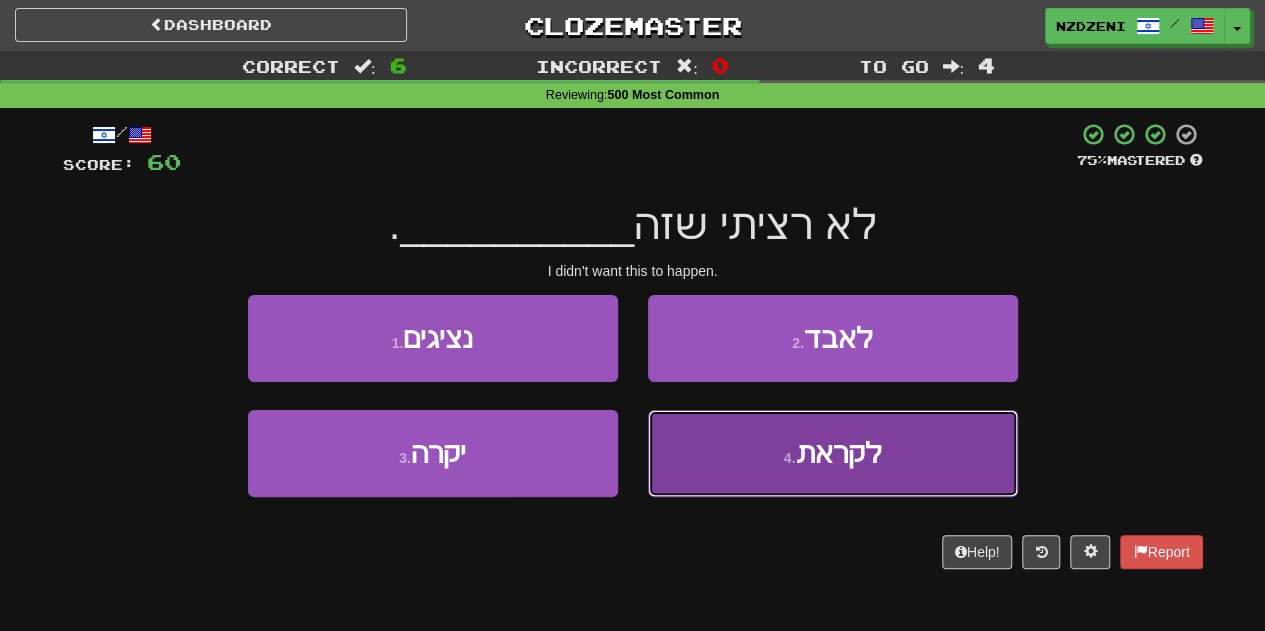click on "4 .  לקראת" at bounding box center [833, 453] 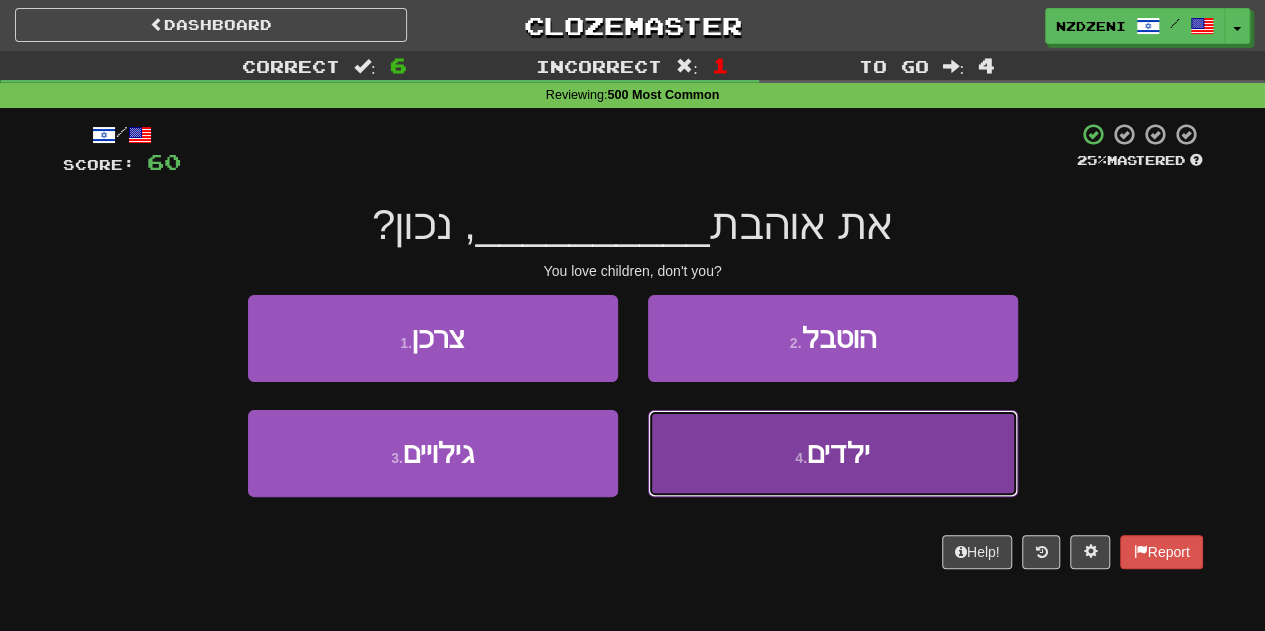click on "4 .  ילדים" at bounding box center (833, 453) 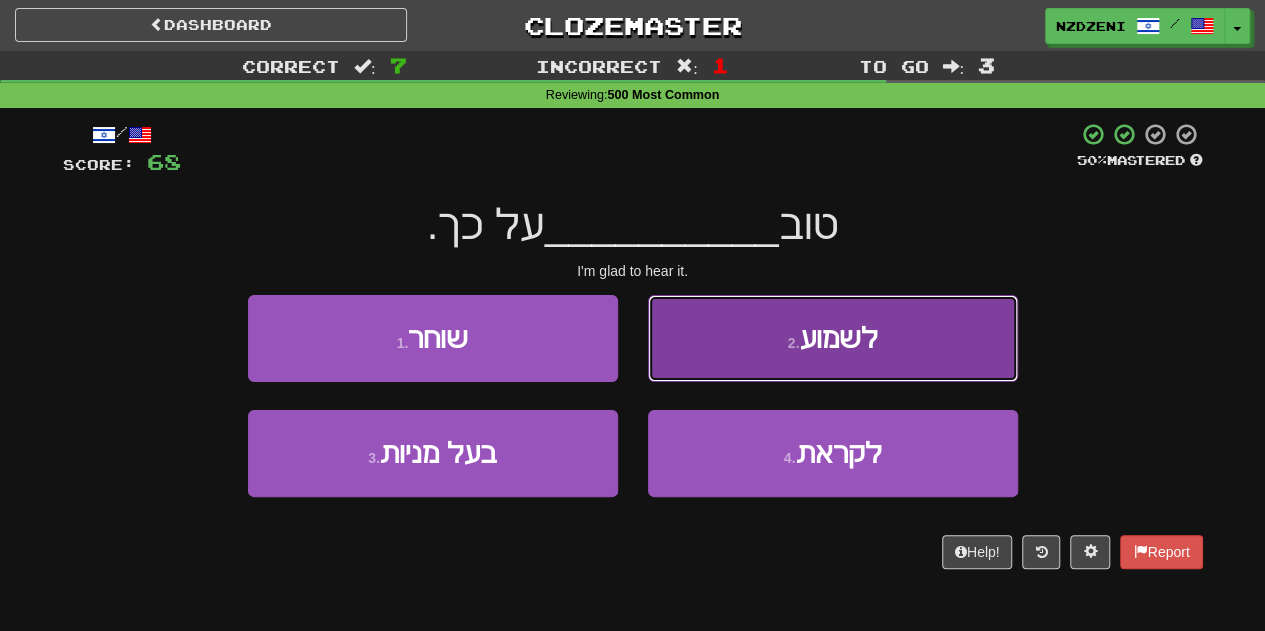click on "2 .  לשמוע" at bounding box center (833, 338) 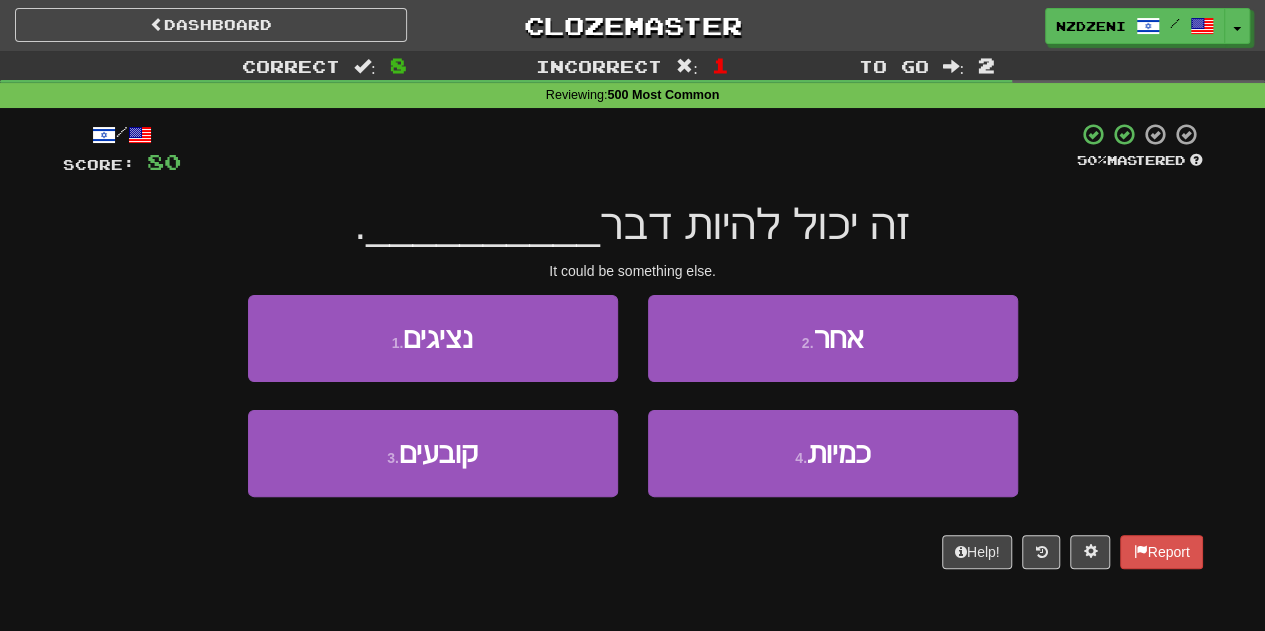 click on "2 .  אחר" at bounding box center [833, 352] 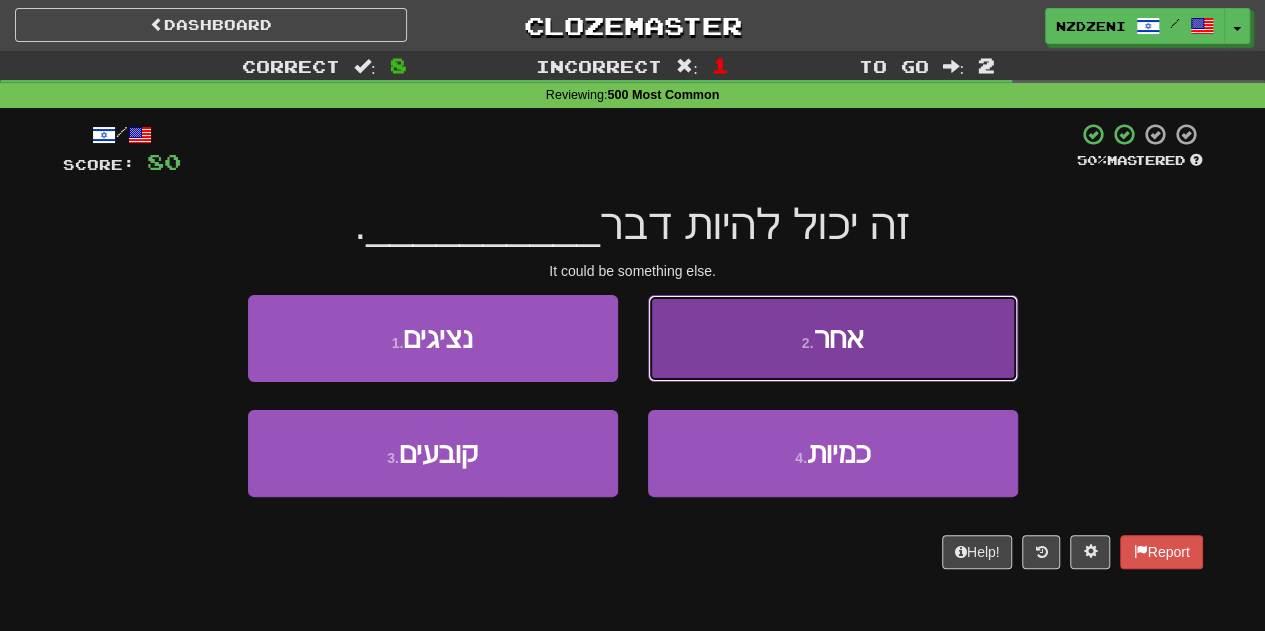 click on "2 .  אחר" at bounding box center [833, 338] 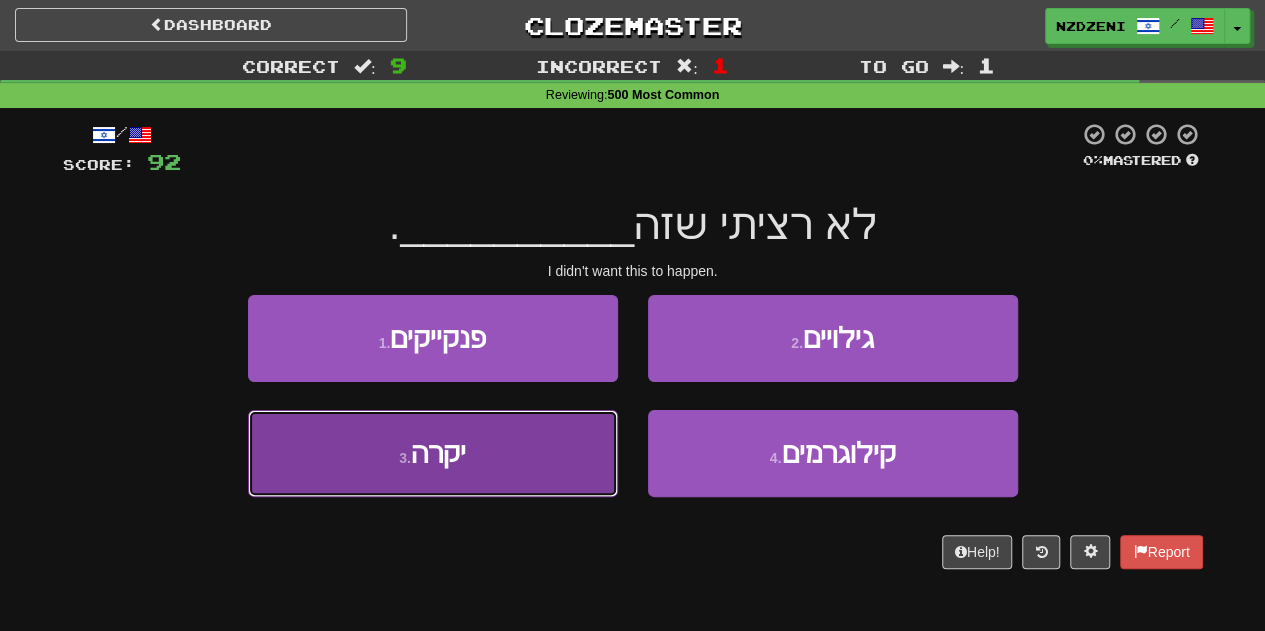 click on "יקרה" at bounding box center (438, 453) 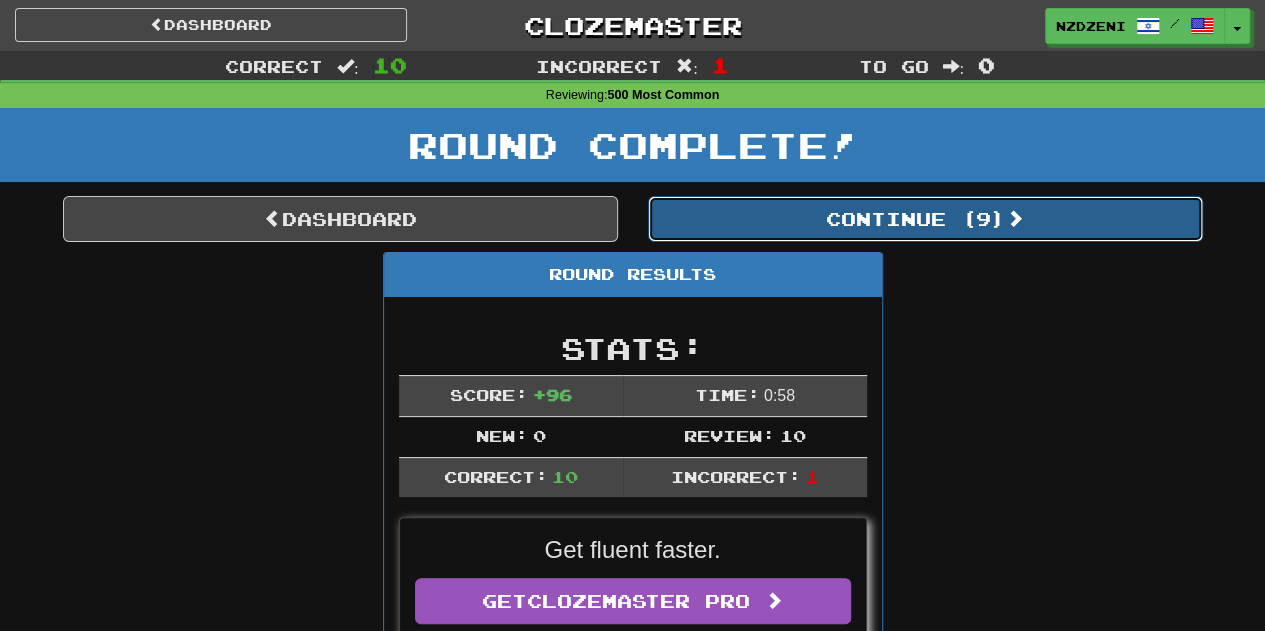click on "Continue ( 9 )" at bounding box center [925, 219] 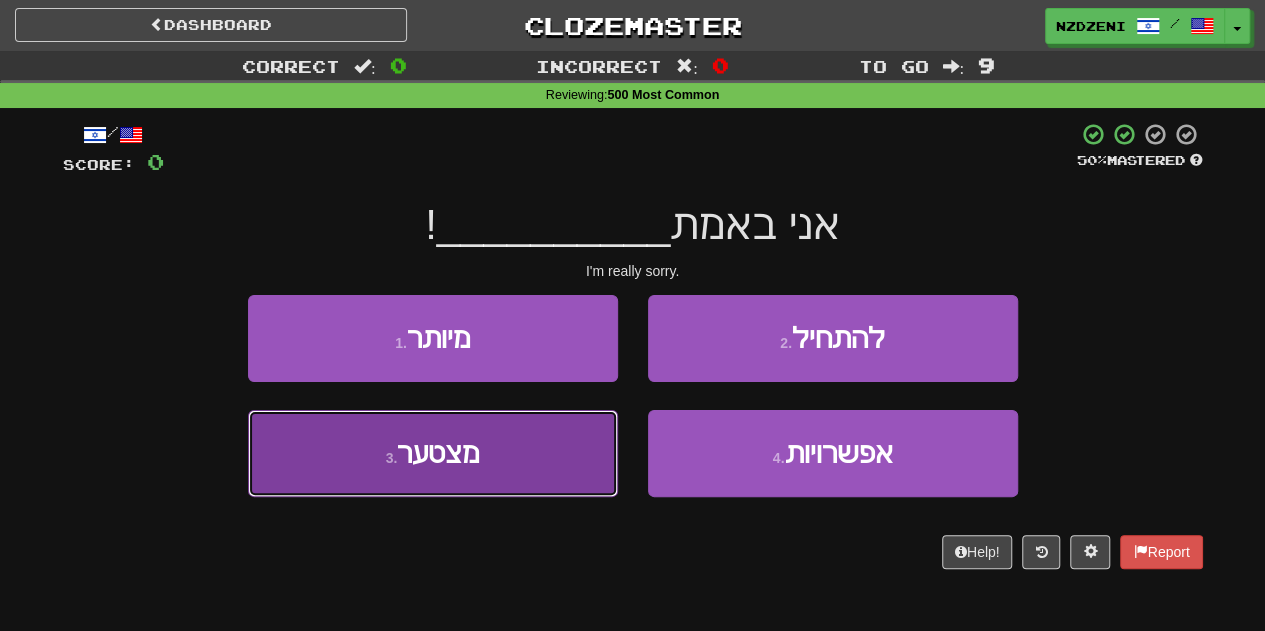 click on "3 .  מצטער" at bounding box center (433, 453) 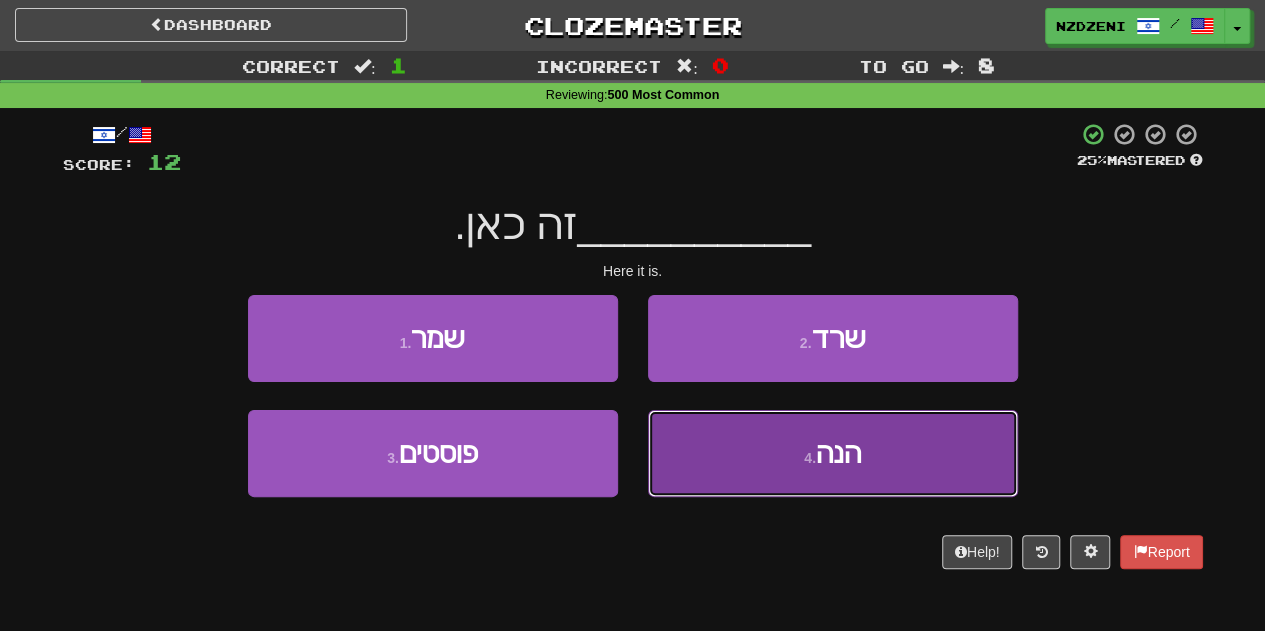 click on "4 .  הנה" at bounding box center [833, 453] 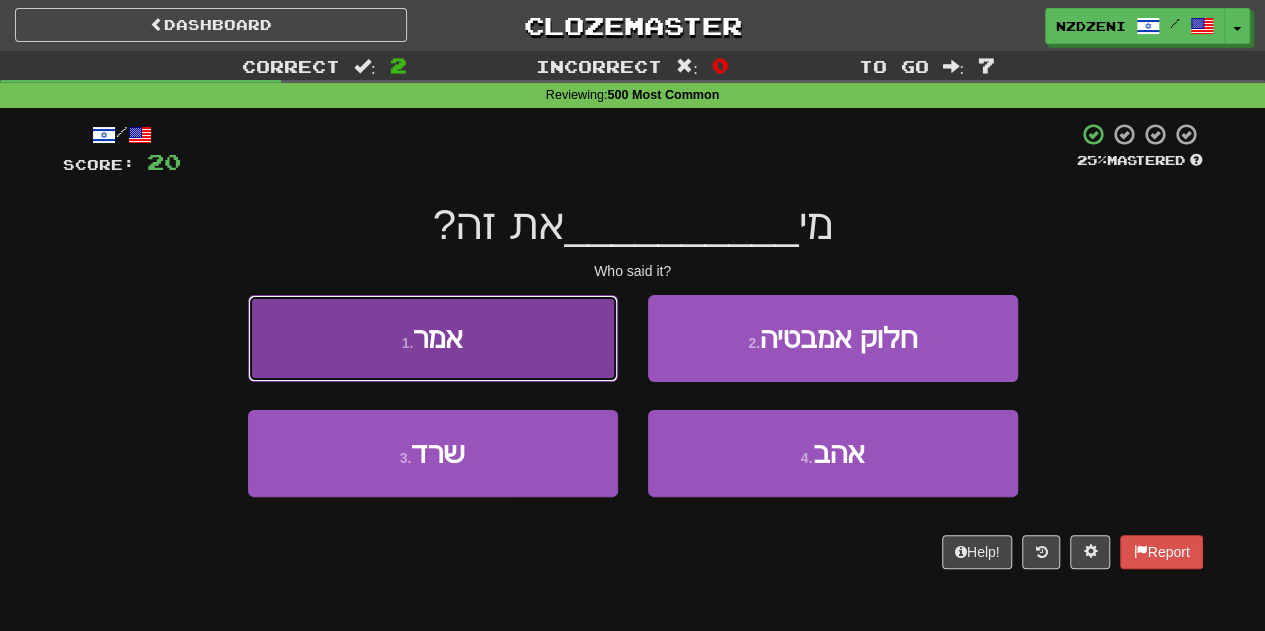 click on "1 .  אמר" at bounding box center (433, 338) 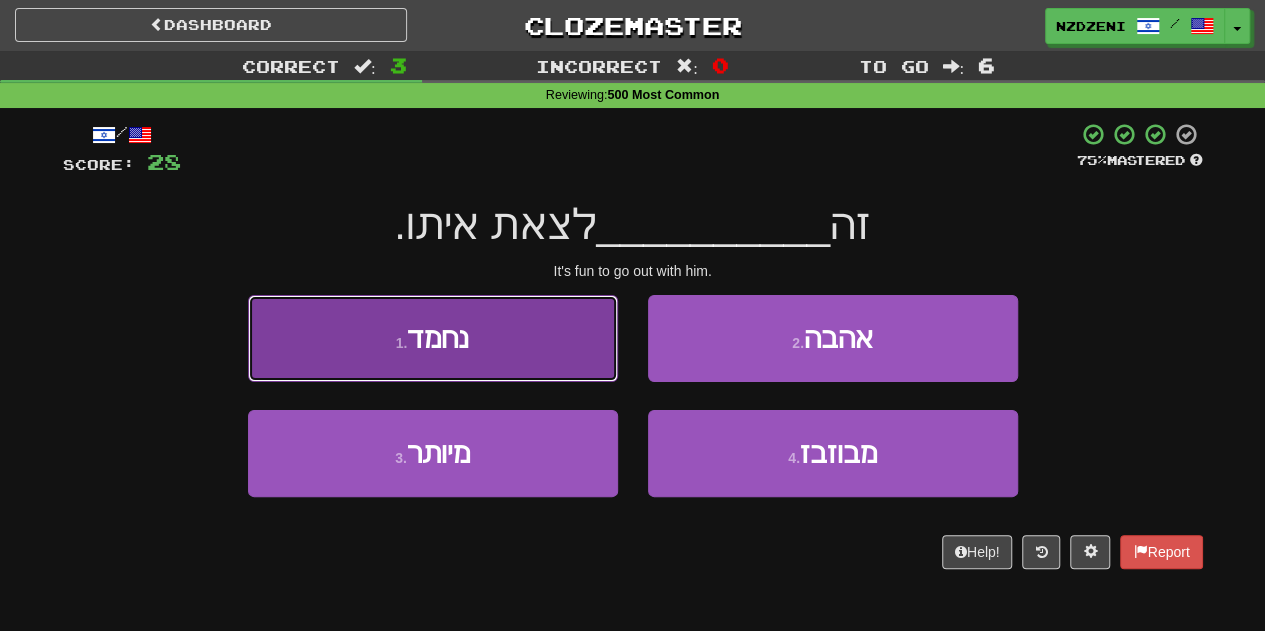 click on "1 .  נחמד" at bounding box center [433, 338] 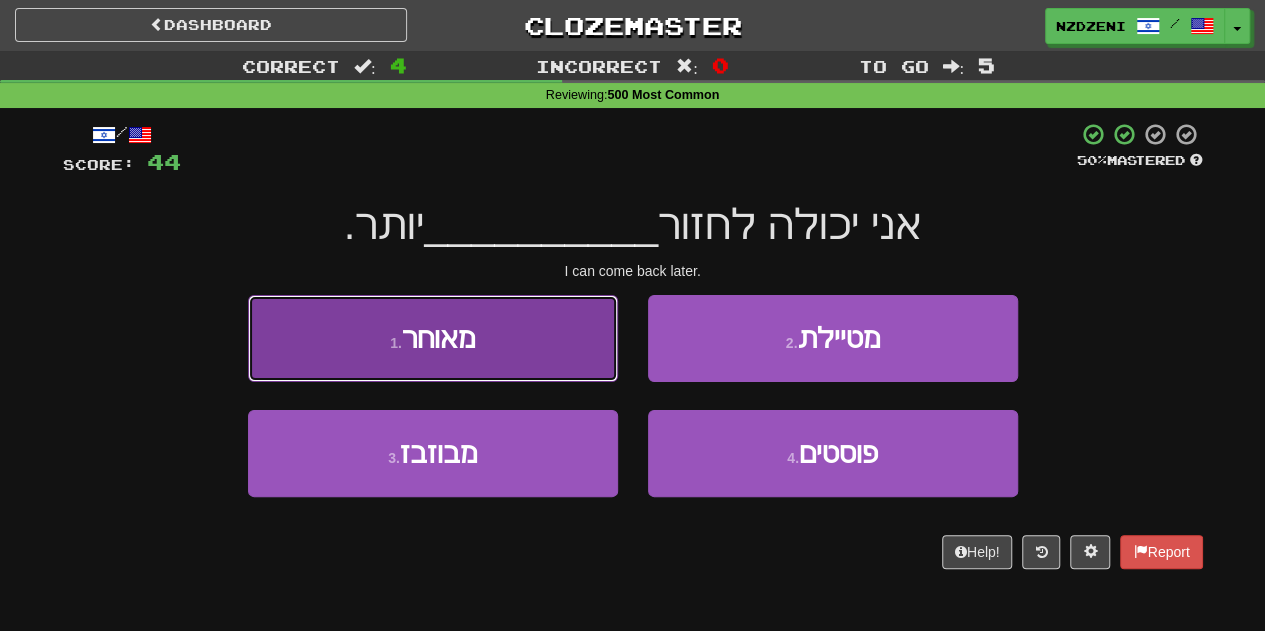 click on "1 .  מאוחר" at bounding box center (433, 338) 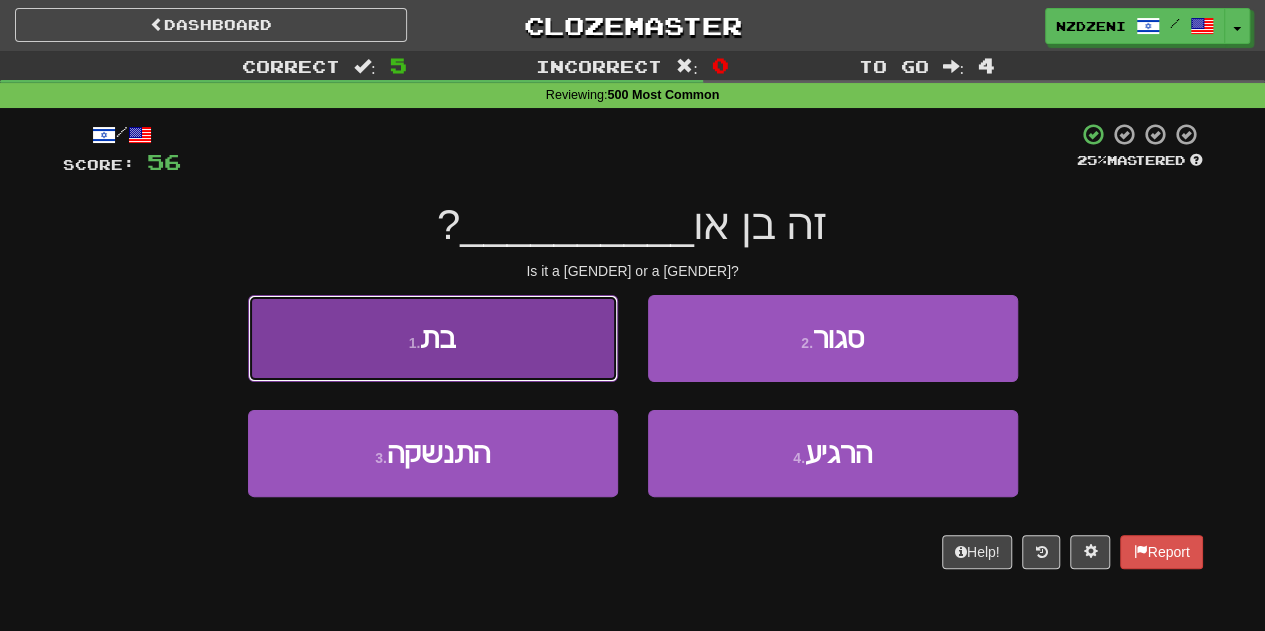 click on "1 .  בת" at bounding box center [433, 338] 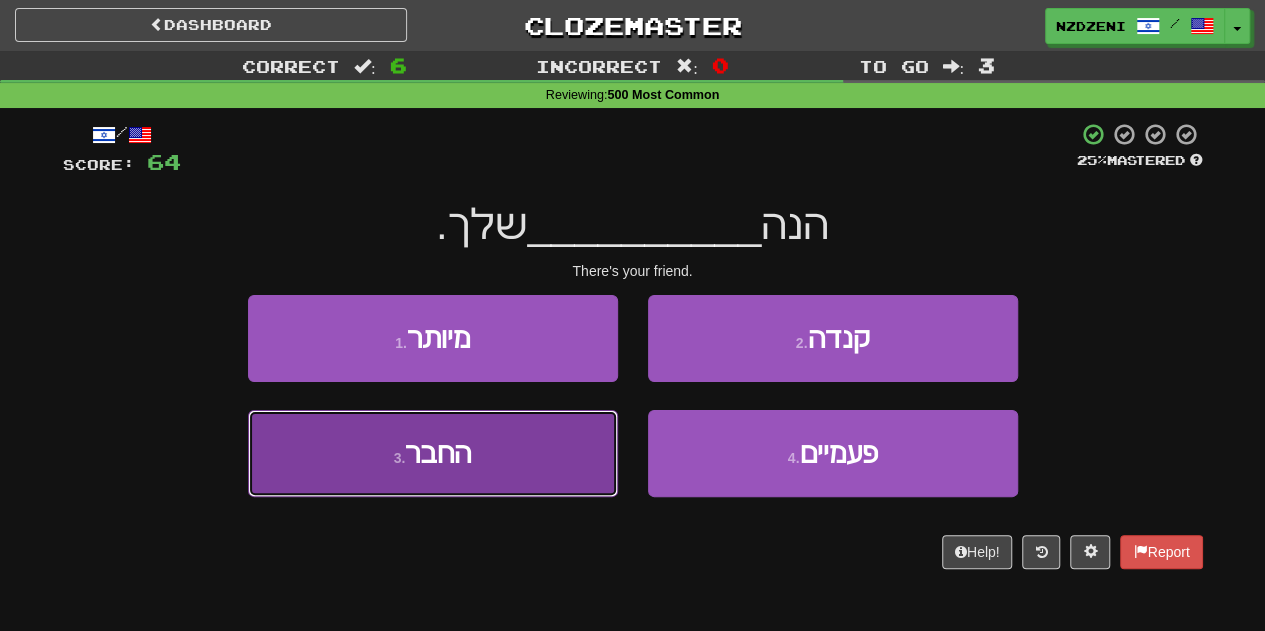 click on "3 .  החבר" at bounding box center [433, 453] 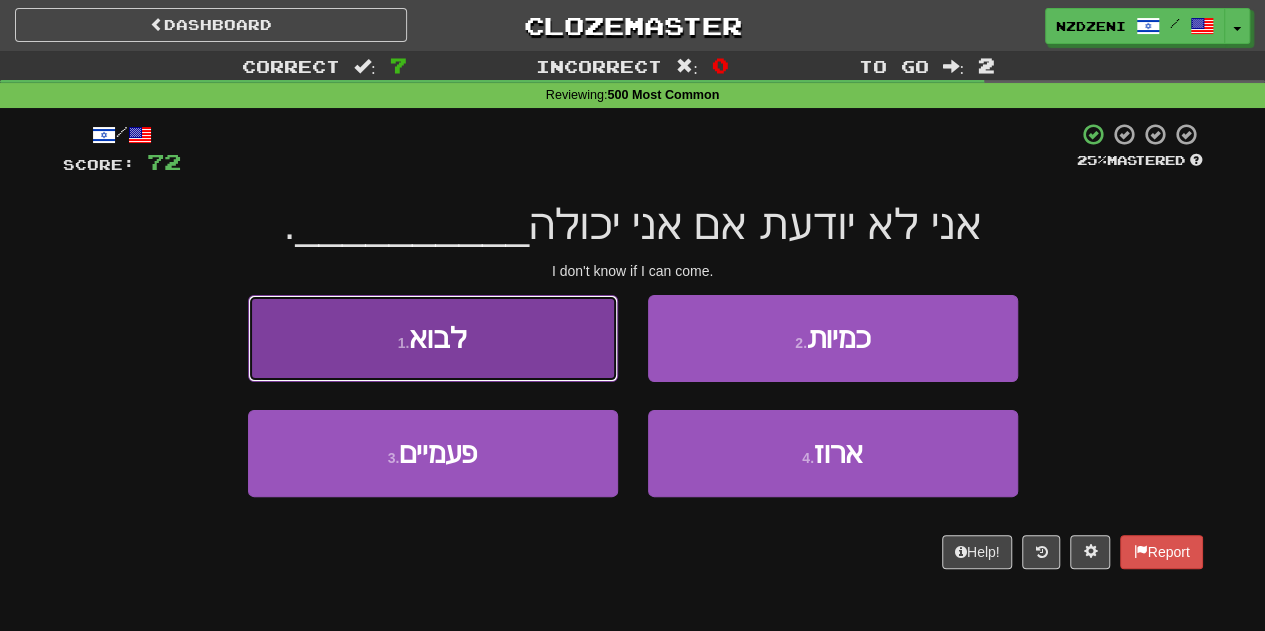click on "1 .  לבוא" at bounding box center [433, 338] 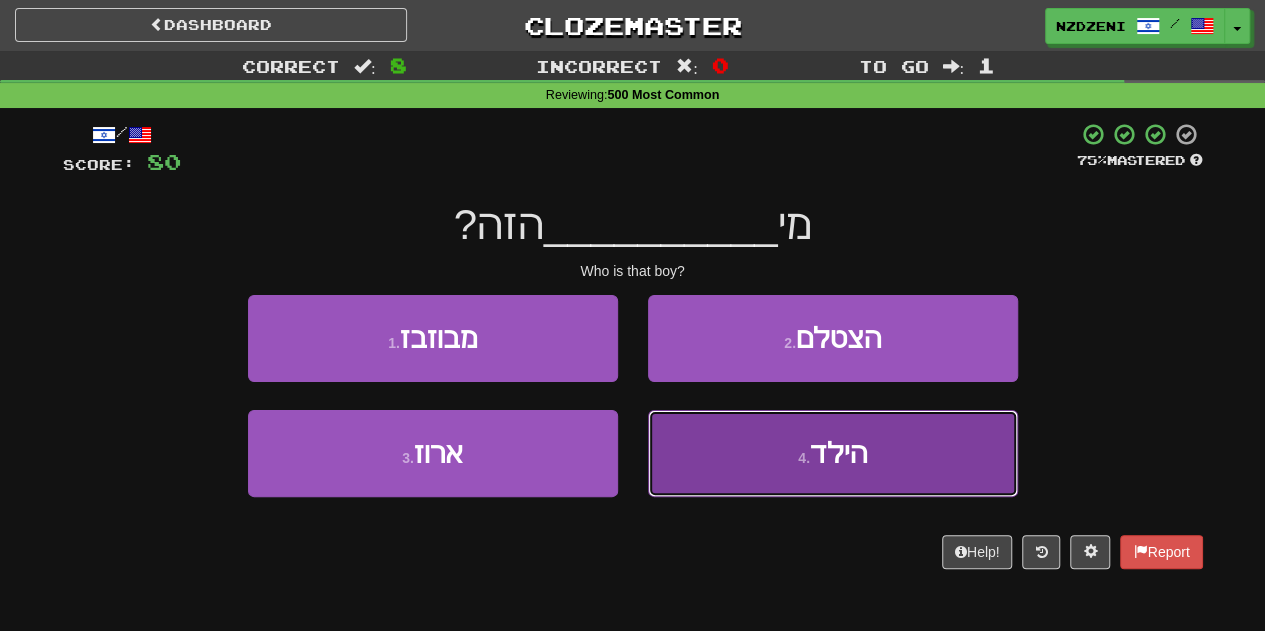click on "4 .  הילד" at bounding box center (833, 453) 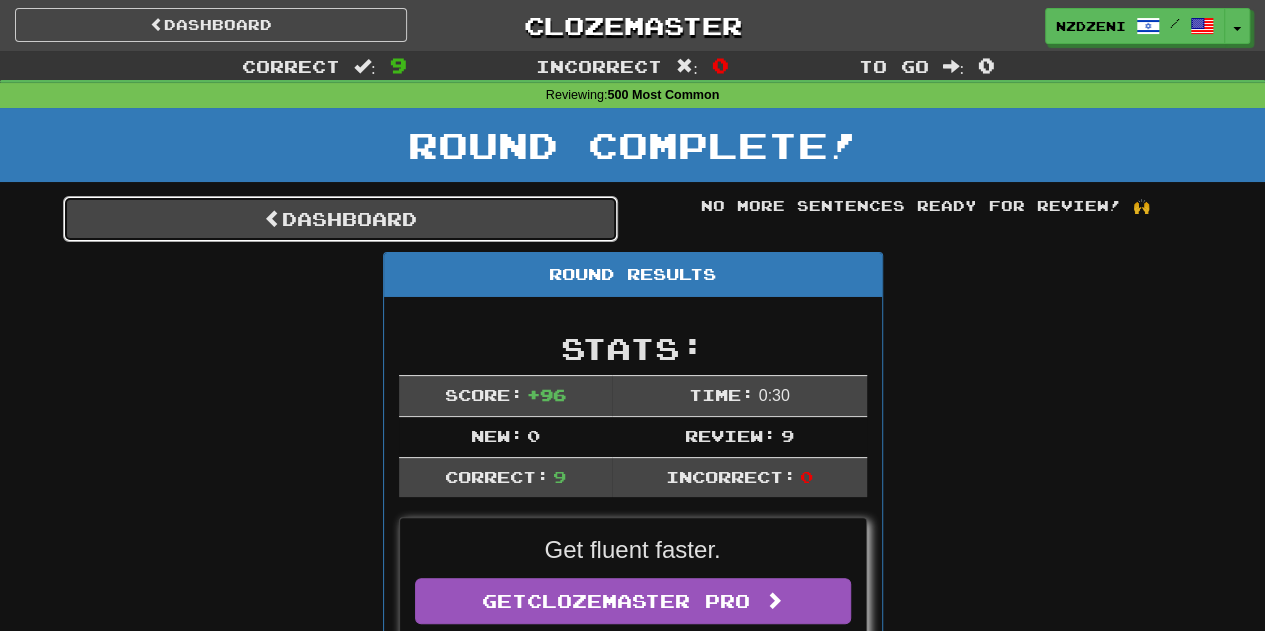 click on "Dashboard" at bounding box center [340, 219] 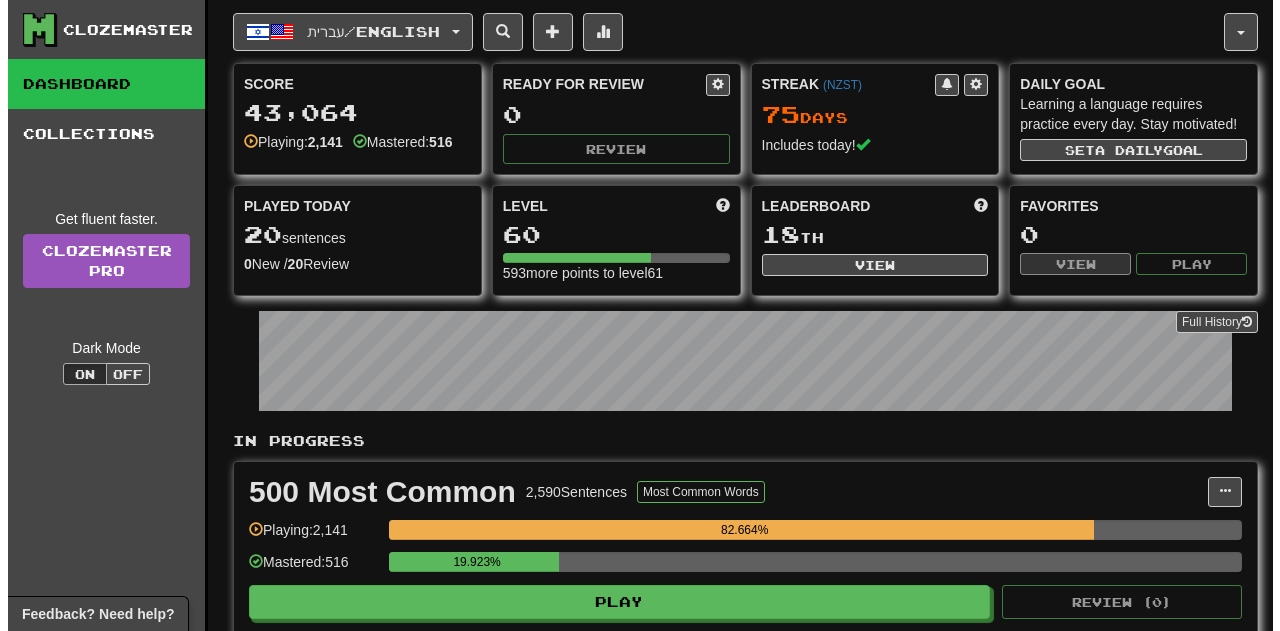 scroll, scrollTop: 0, scrollLeft: 0, axis: both 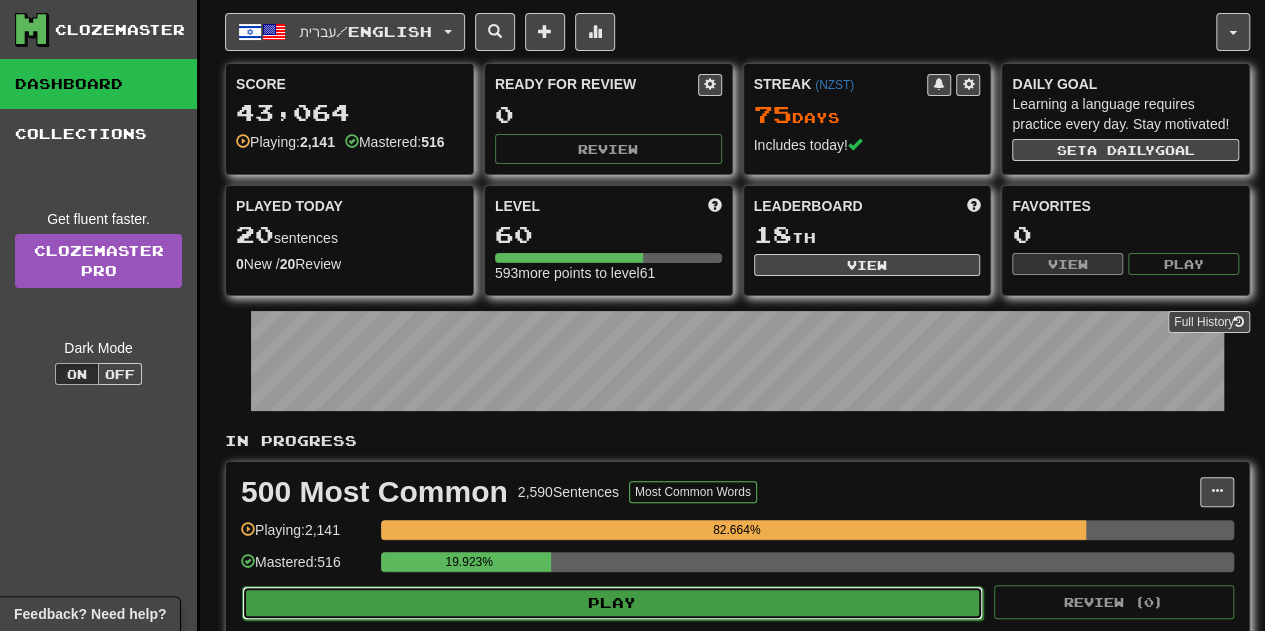 click on "Play" at bounding box center (612, 603) 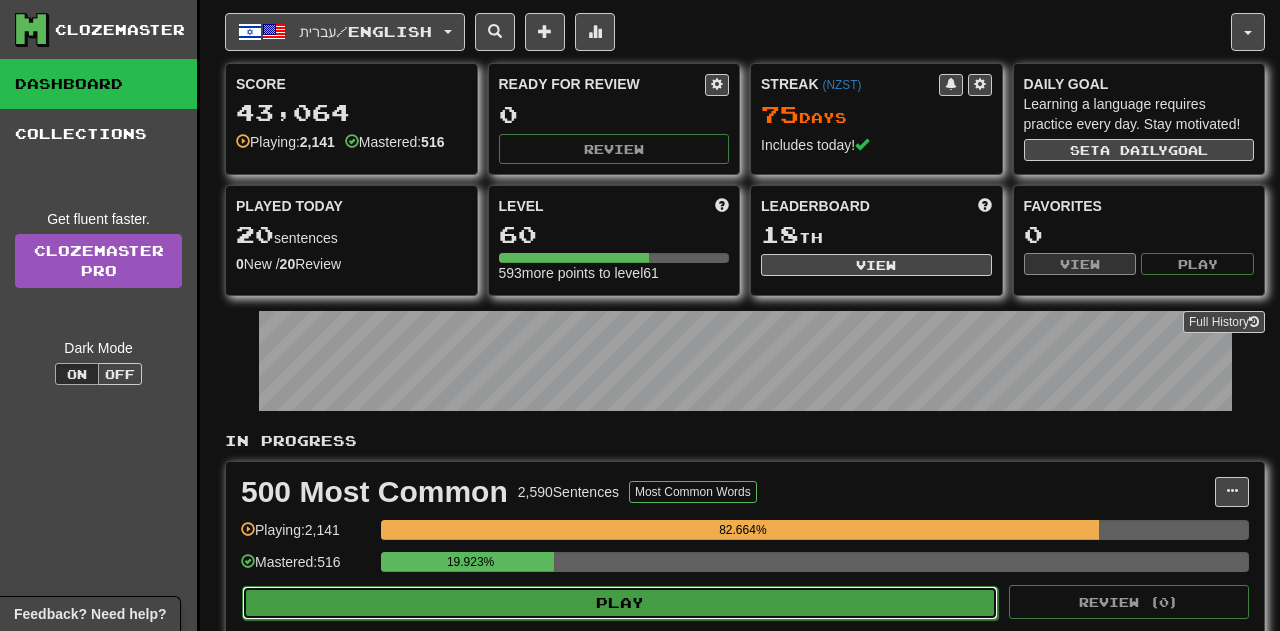 select on "**" 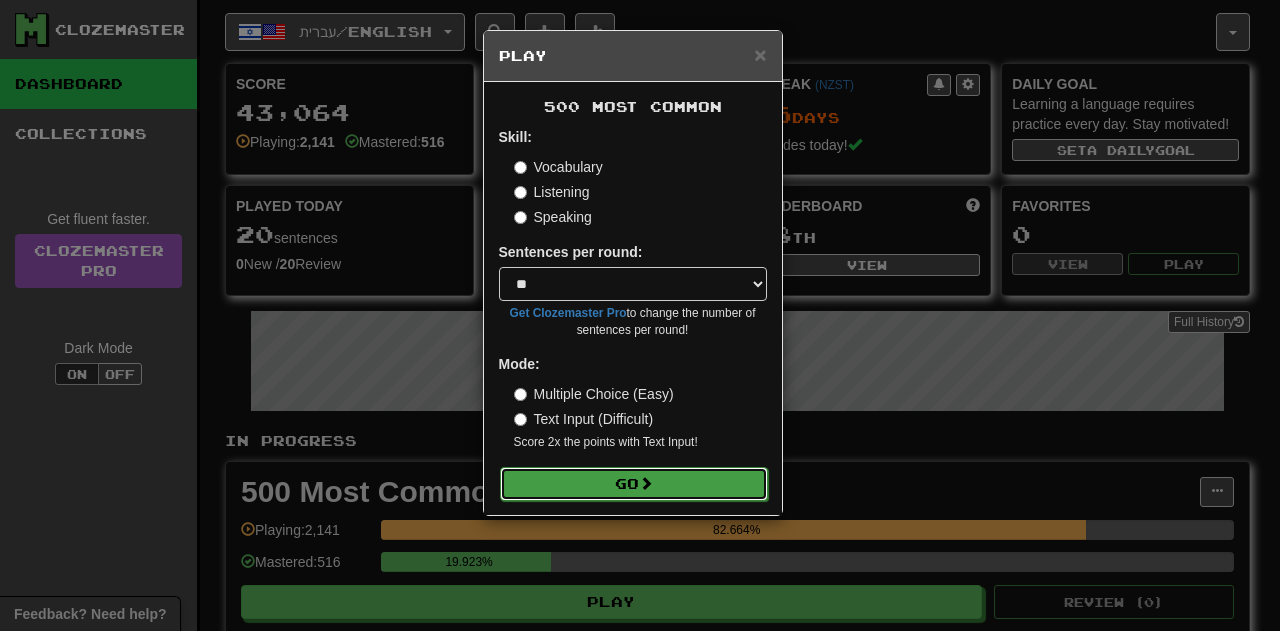 click on "Go" at bounding box center [634, 484] 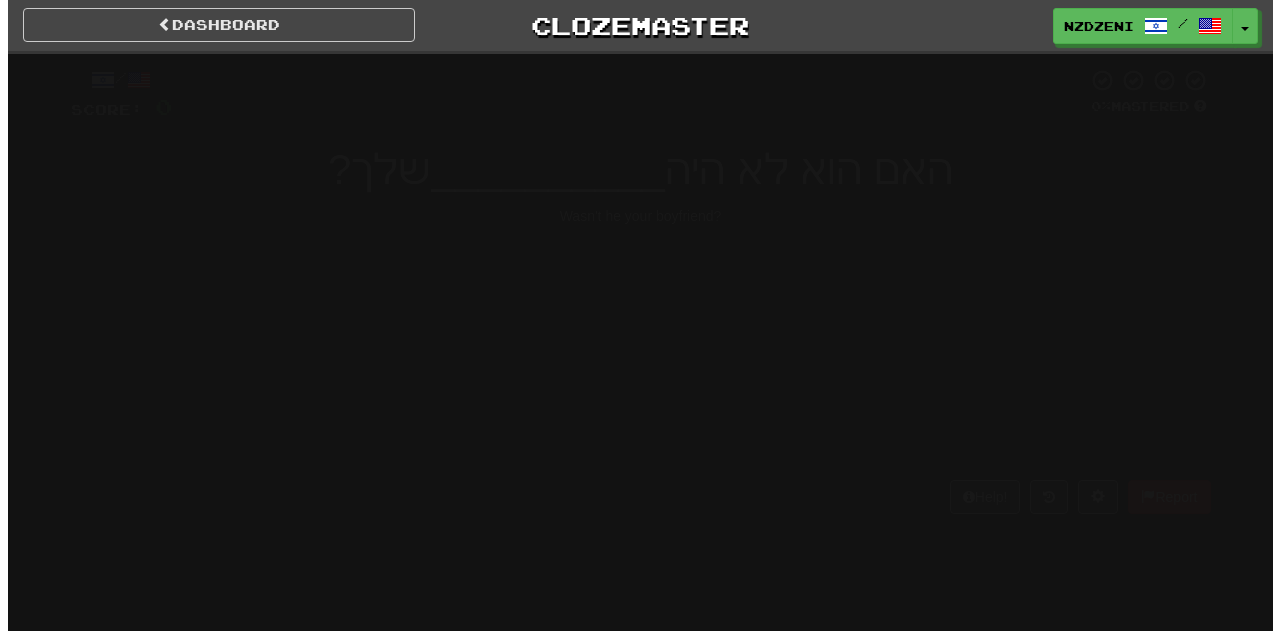 scroll, scrollTop: 0, scrollLeft: 0, axis: both 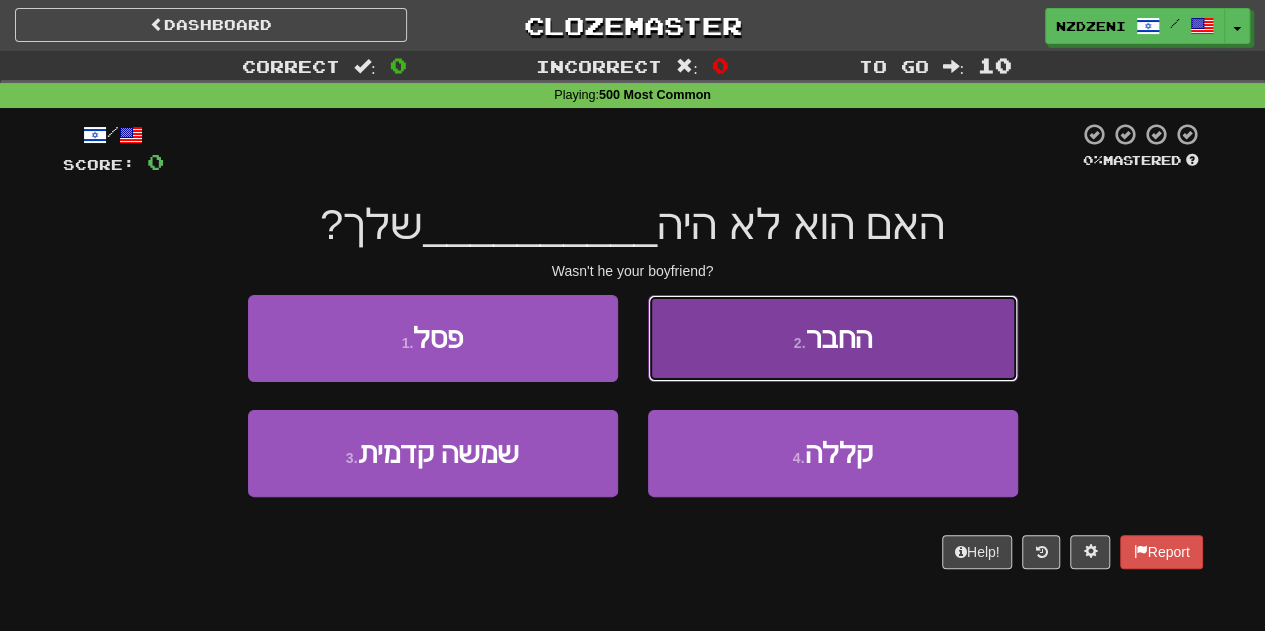 click on "2 .  החבר" at bounding box center [833, 338] 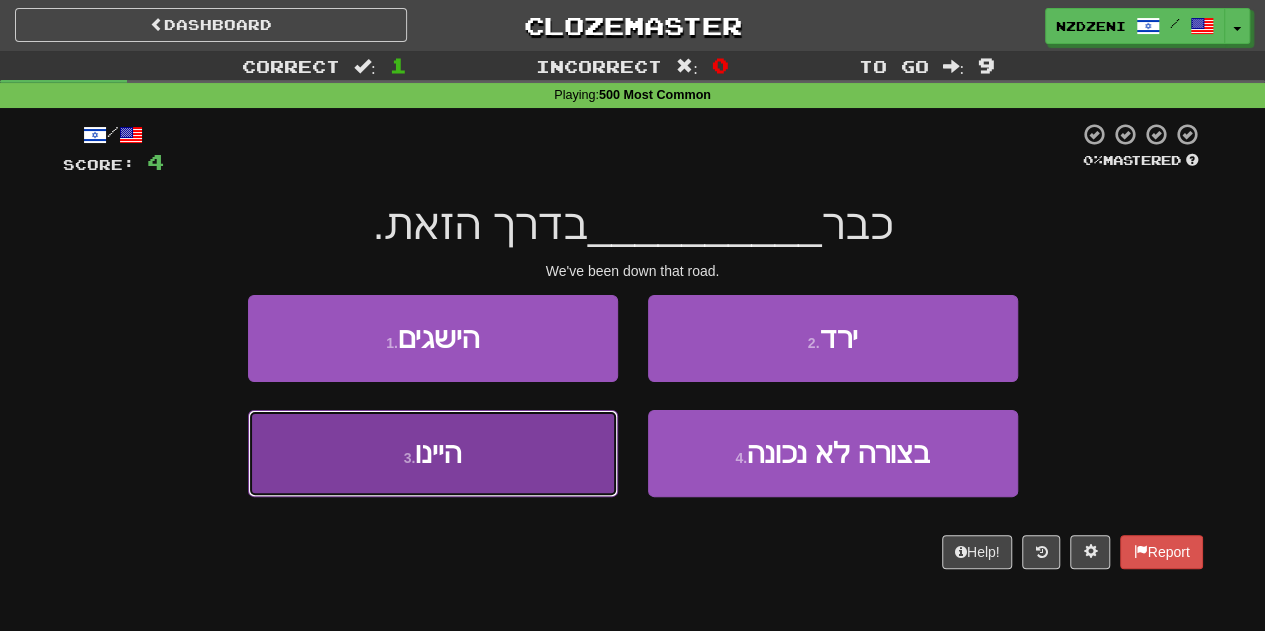 click on "3 .  היינו" at bounding box center (433, 453) 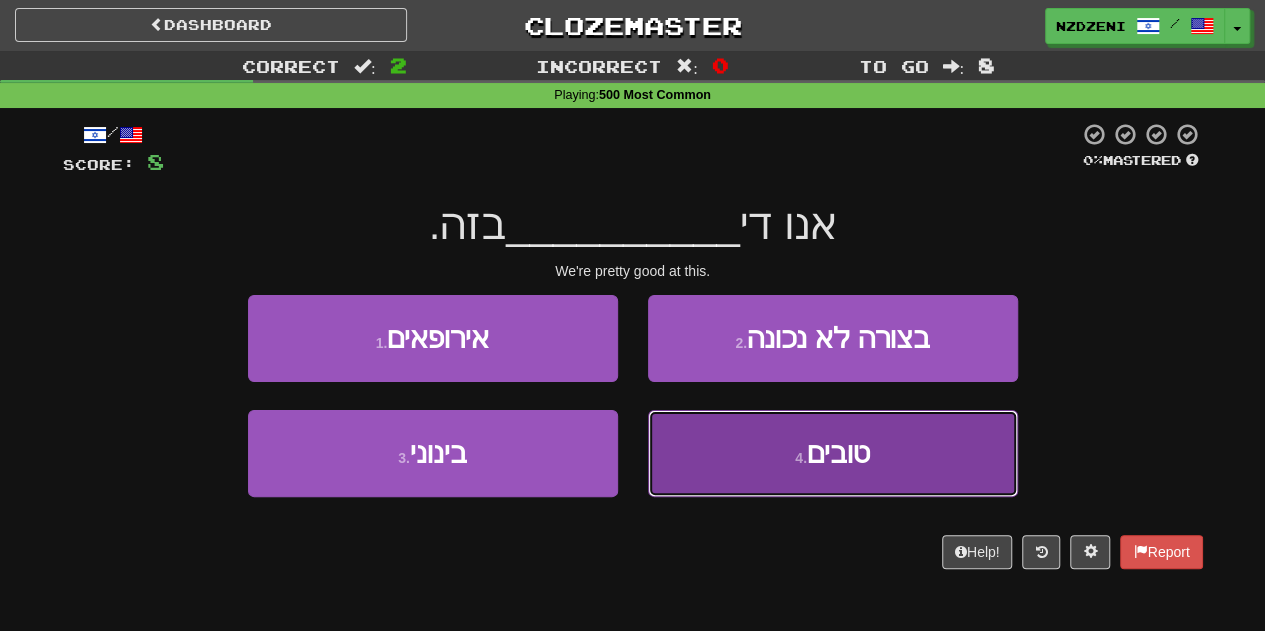 click on "4 .  טובים" at bounding box center (833, 453) 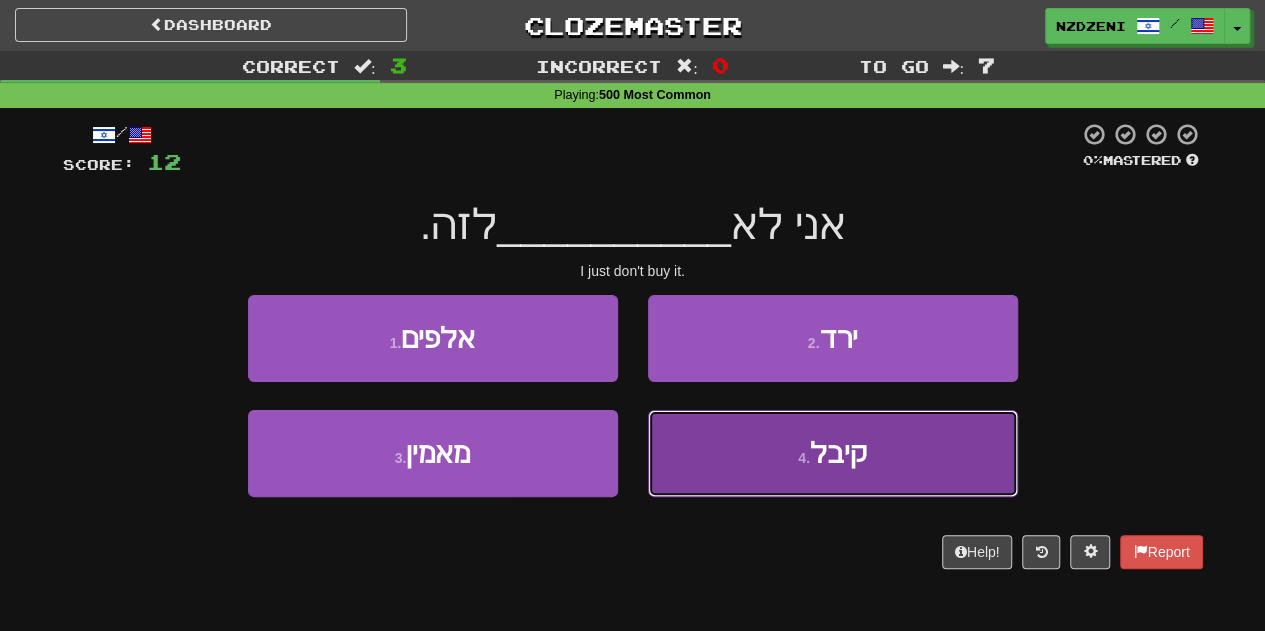 click on "4 .  קיבל" at bounding box center (833, 453) 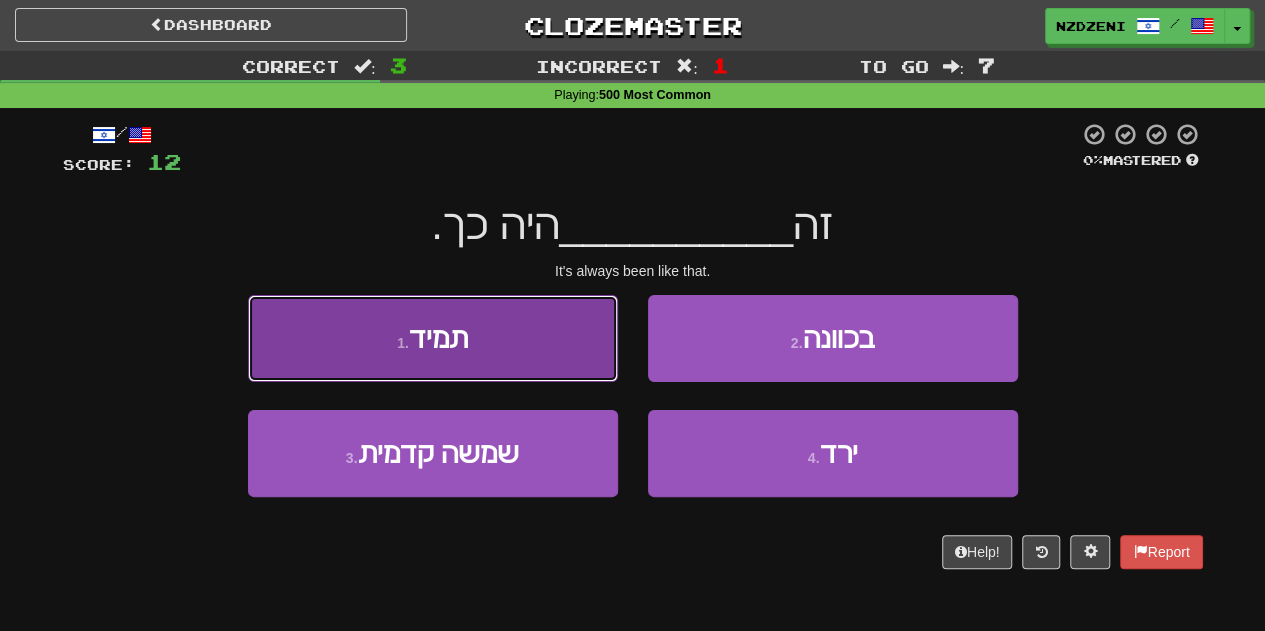 click on "1 .  תמיד" at bounding box center (433, 338) 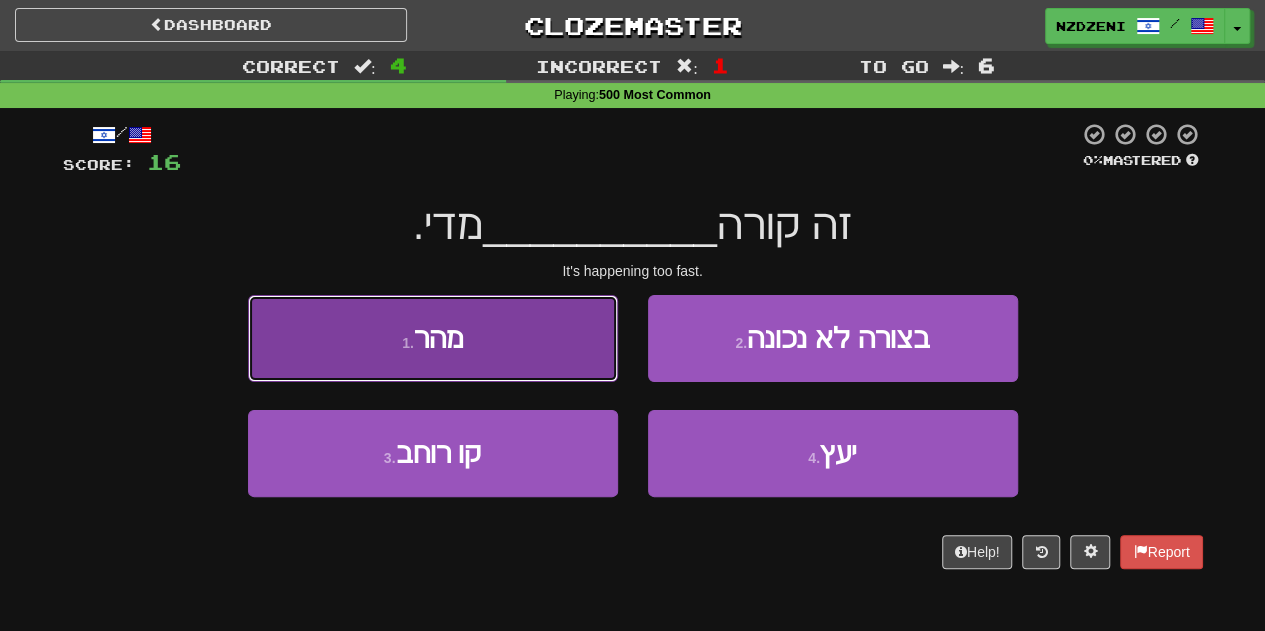 click on "1 .  מהר" at bounding box center [433, 338] 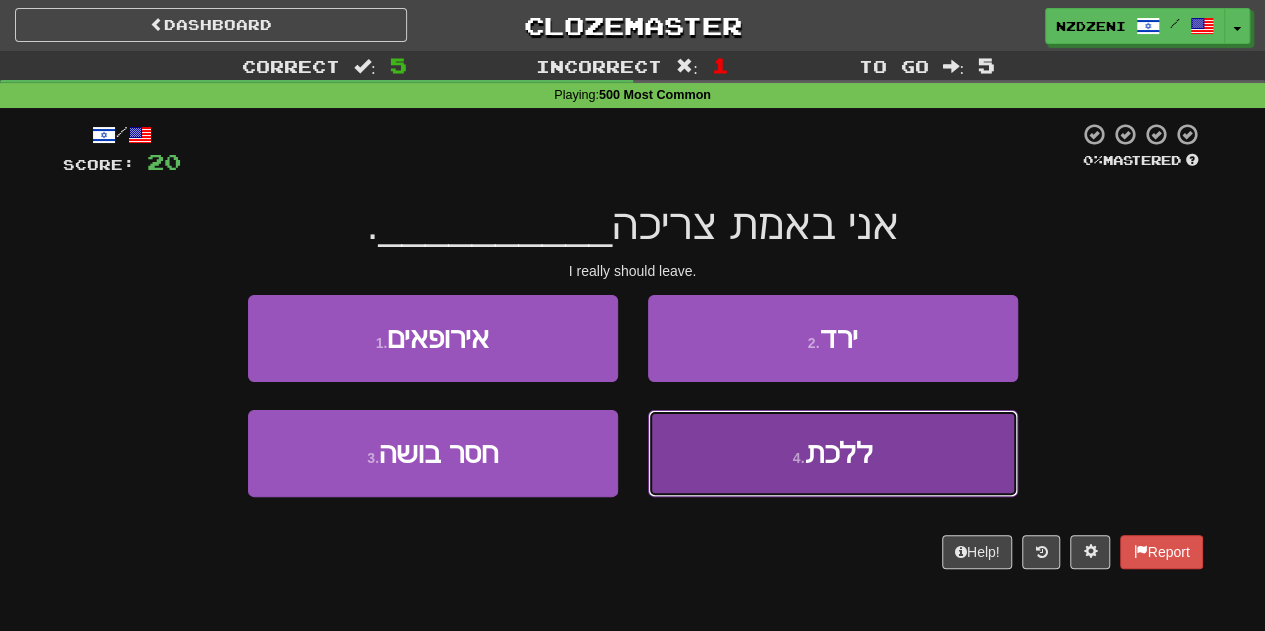 click on "4 .  ללכת" at bounding box center (833, 453) 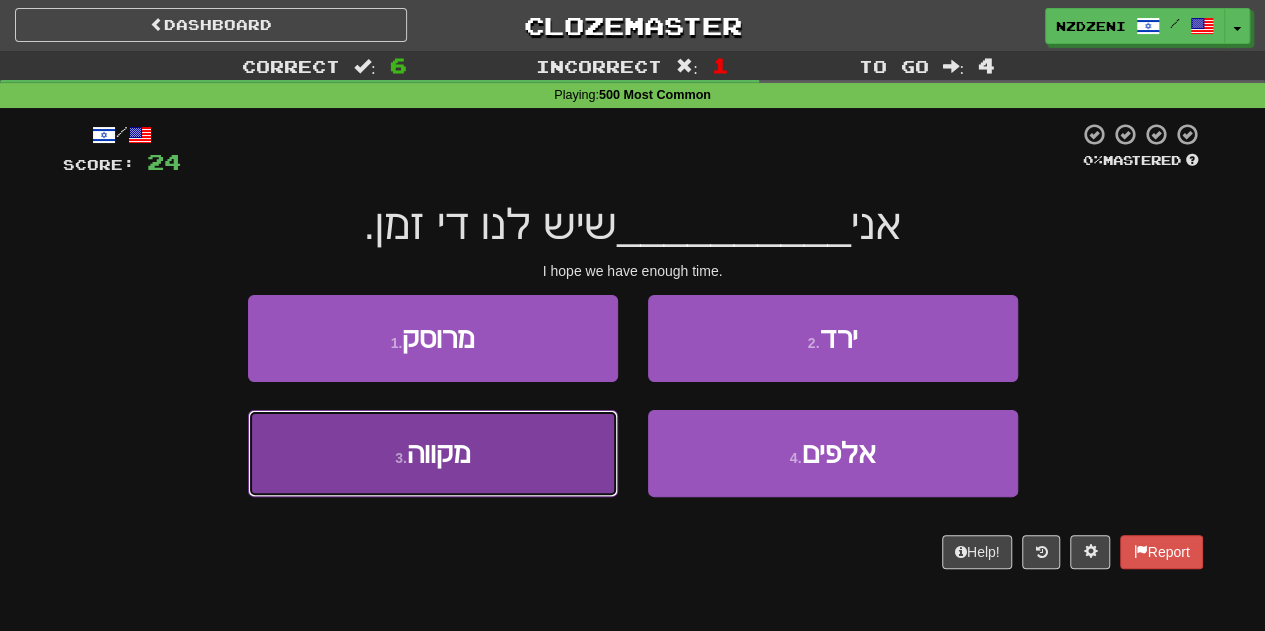 click on "3 .  מקווה" at bounding box center [433, 453] 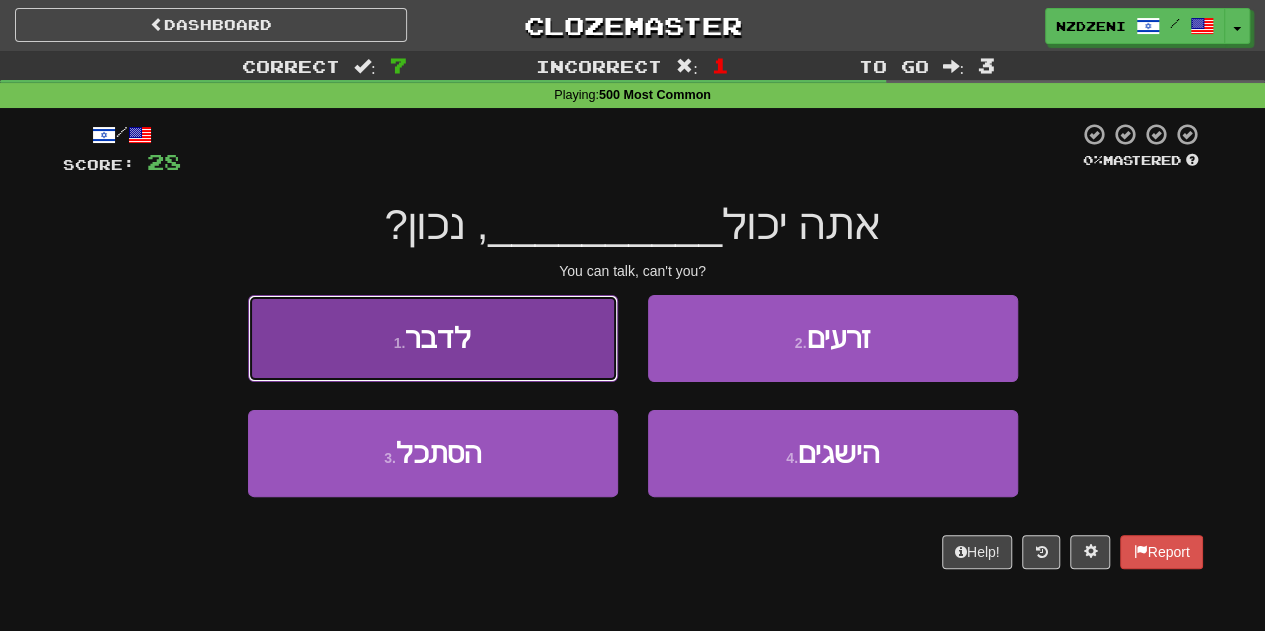 click on "1 .  לדבר" at bounding box center [433, 338] 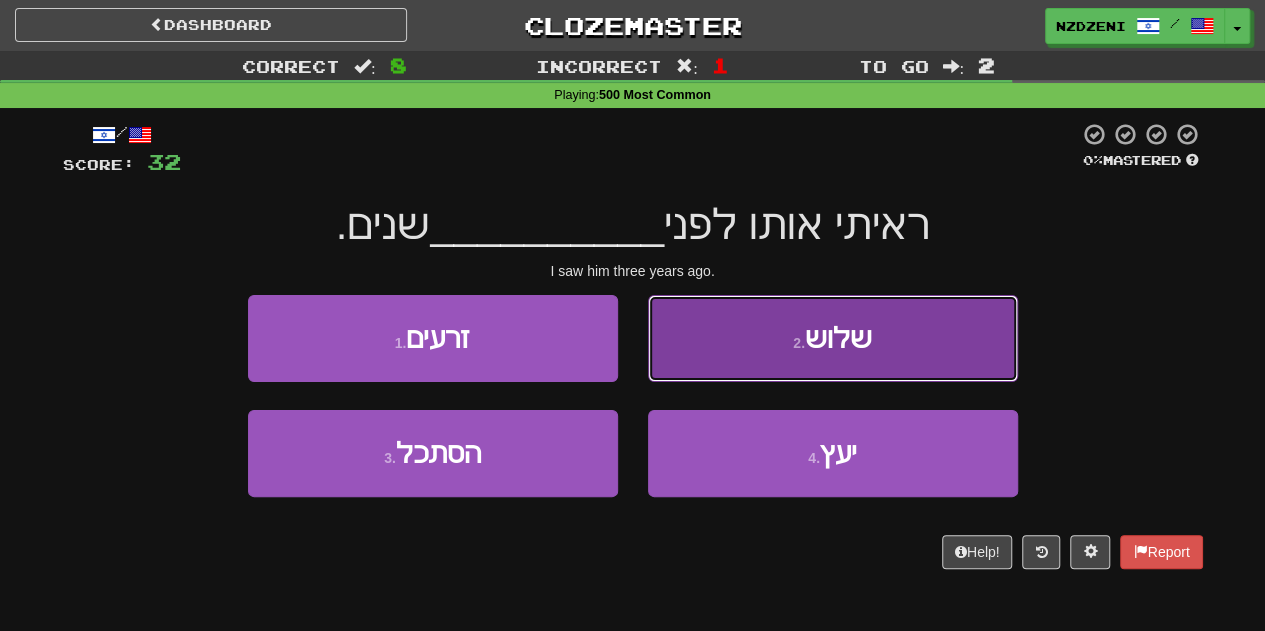 click on "2 .  שלוש" at bounding box center (833, 338) 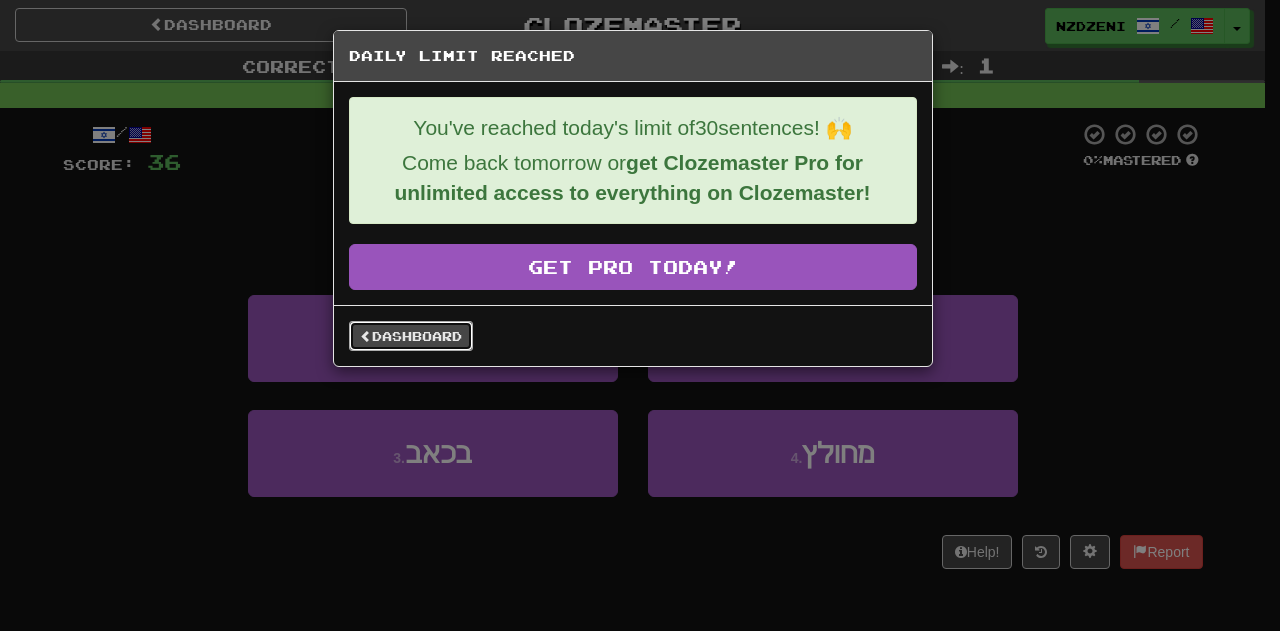 click on "Dashboard" at bounding box center (411, 336) 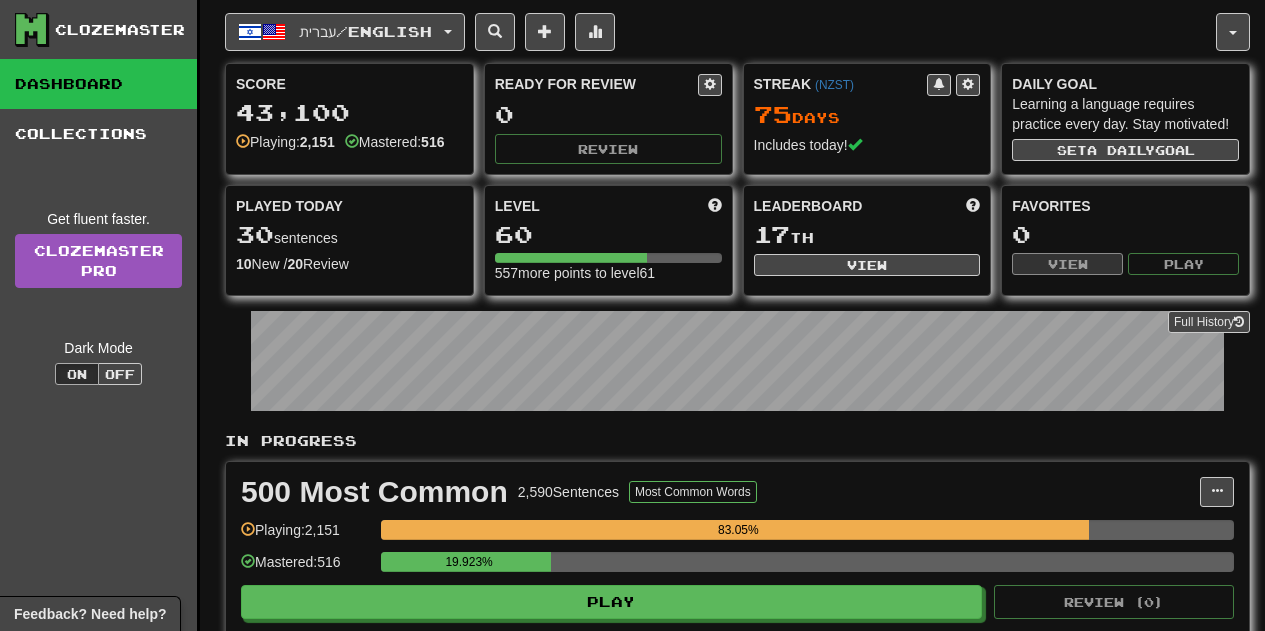 scroll, scrollTop: 0, scrollLeft: 0, axis: both 